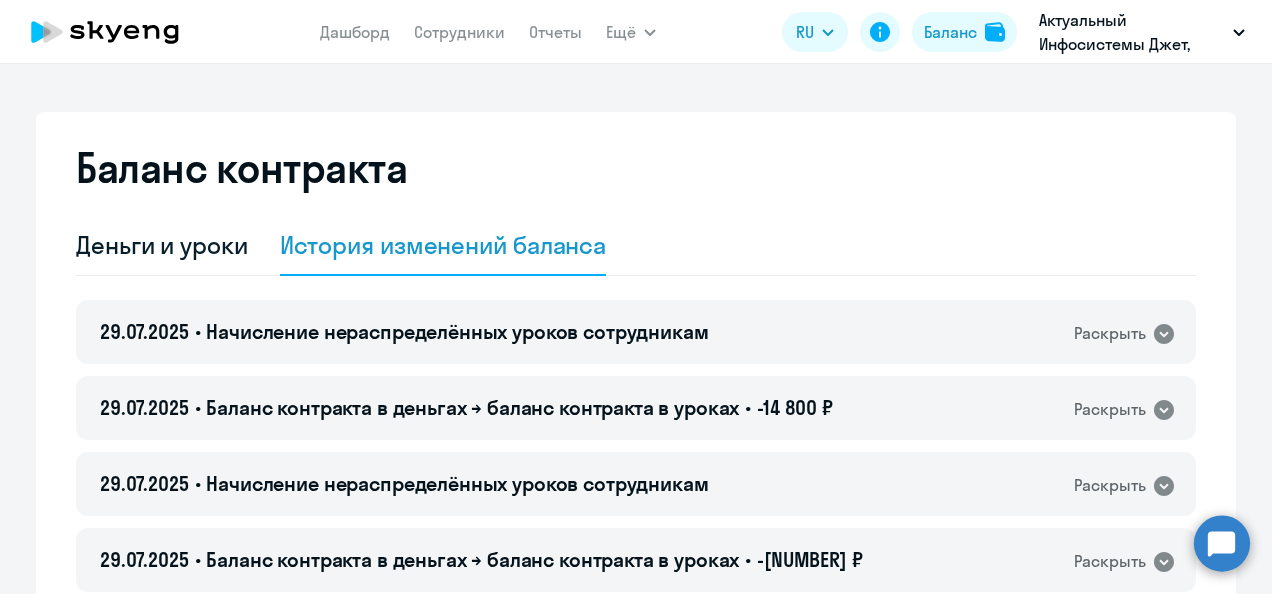 select on "english_adult_not_native_speaker" 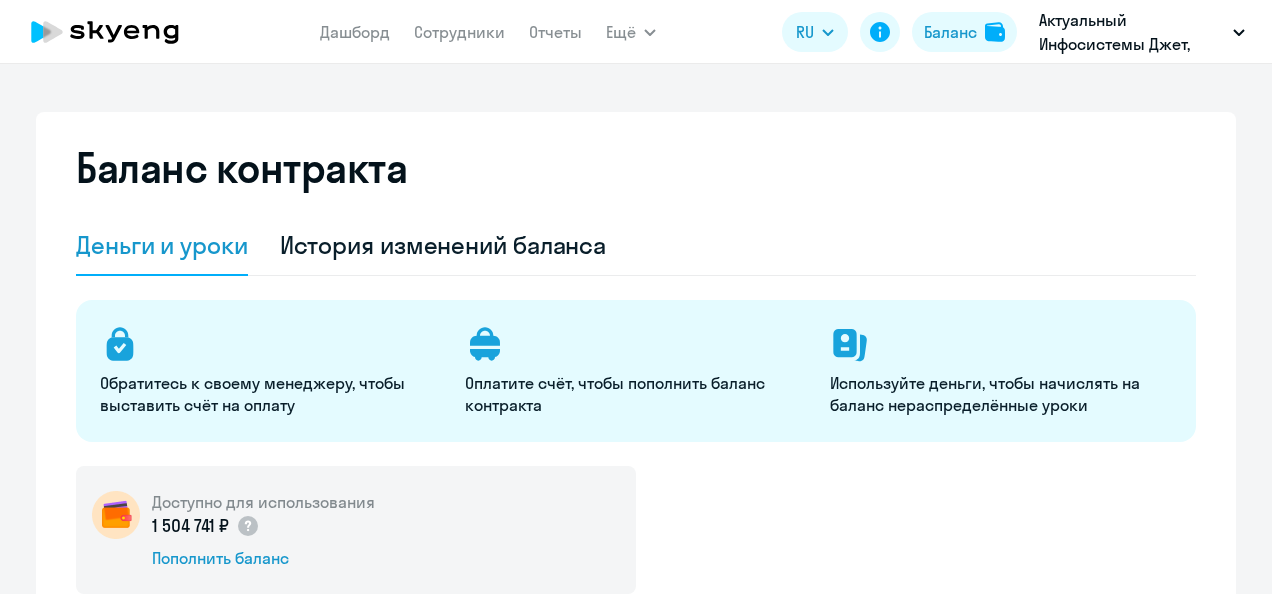 select on "english_adult_not_native_speaker" 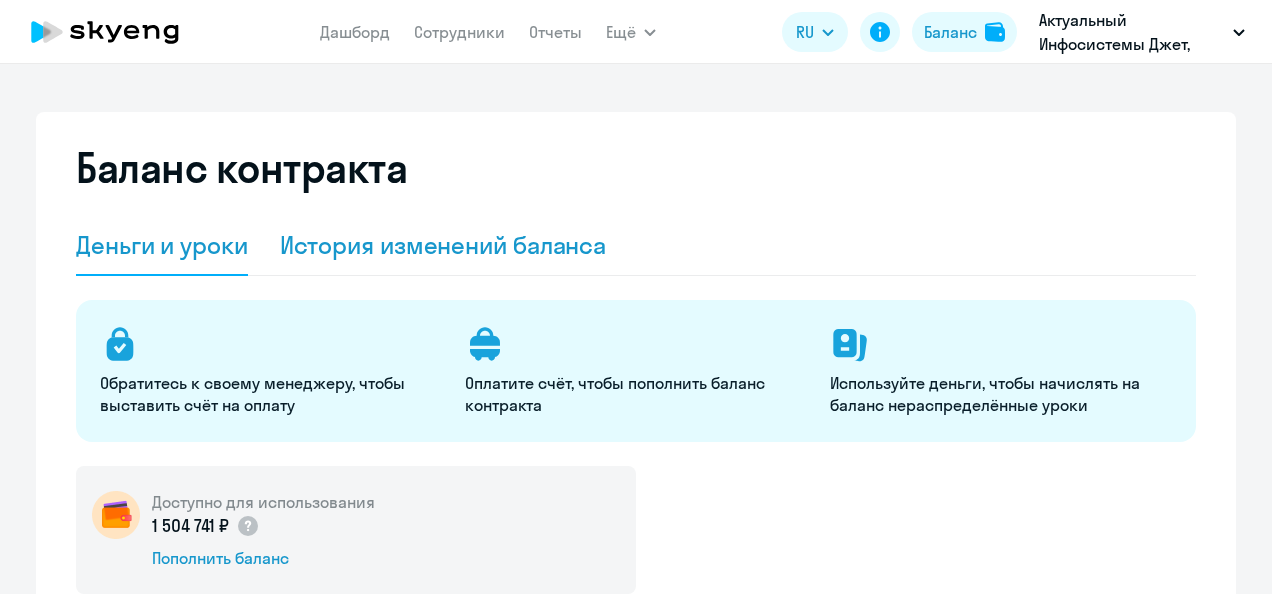 click on "История изменений баланса" 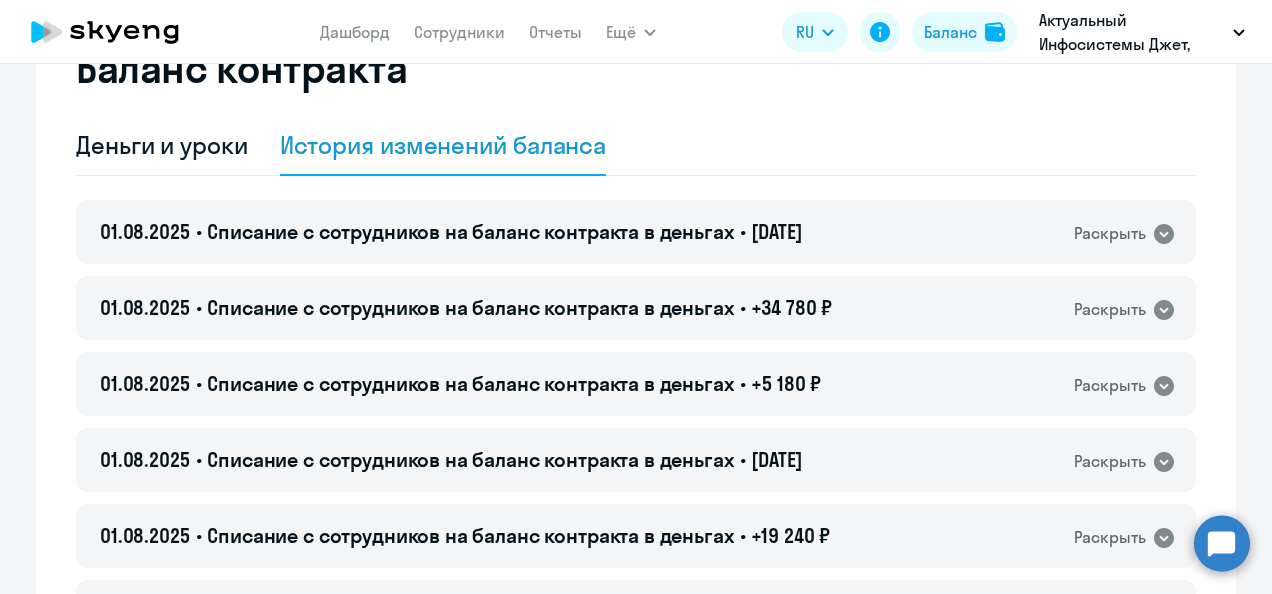 scroll, scrollTop: 0, scrollLeft: 0, axis: both 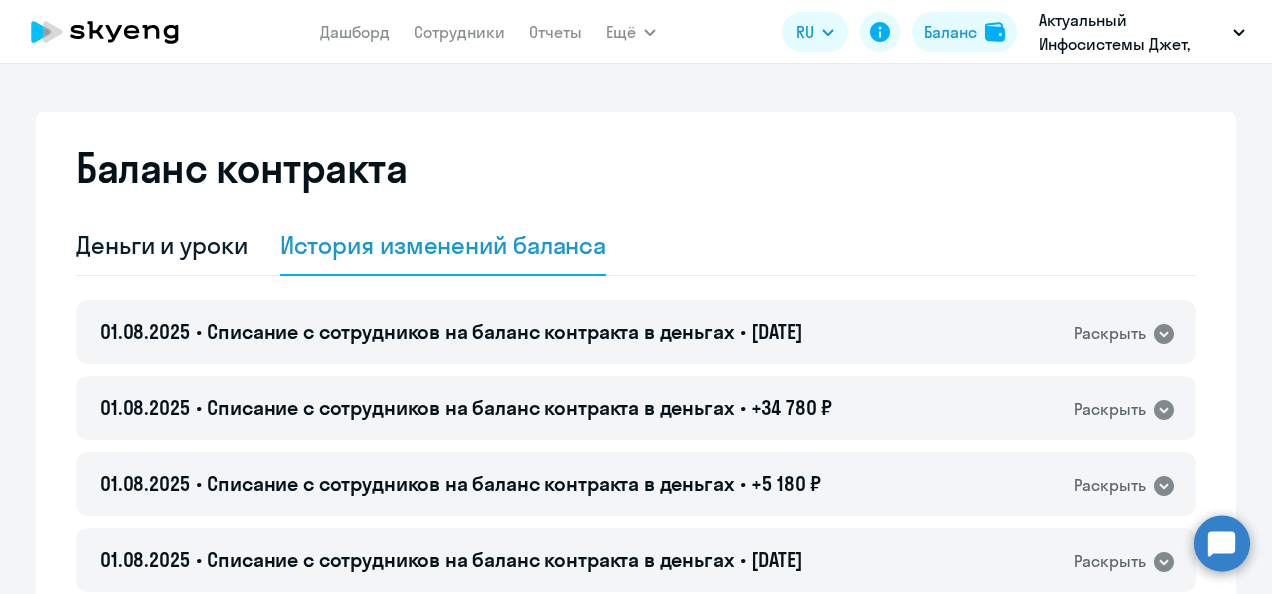 drag, startPoint x: 454, startPoint y: 42, endPoint x: 431, endPoint y: 95, distance: 57.77543 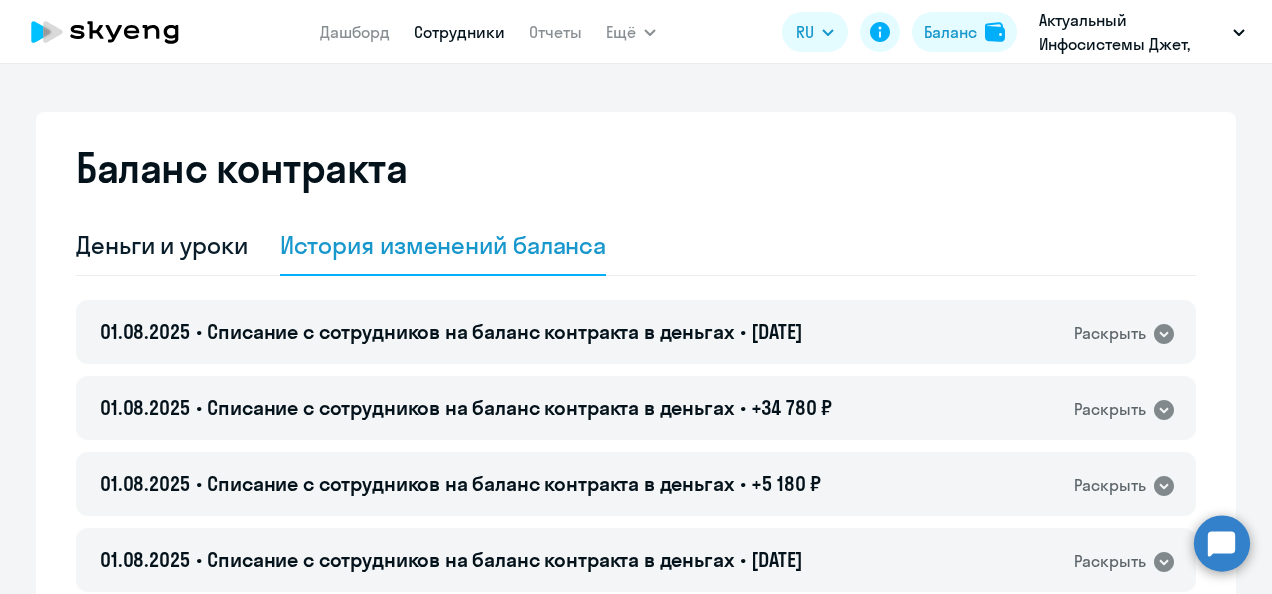 click on "Сотрудники" at bounding box center (459, 32) 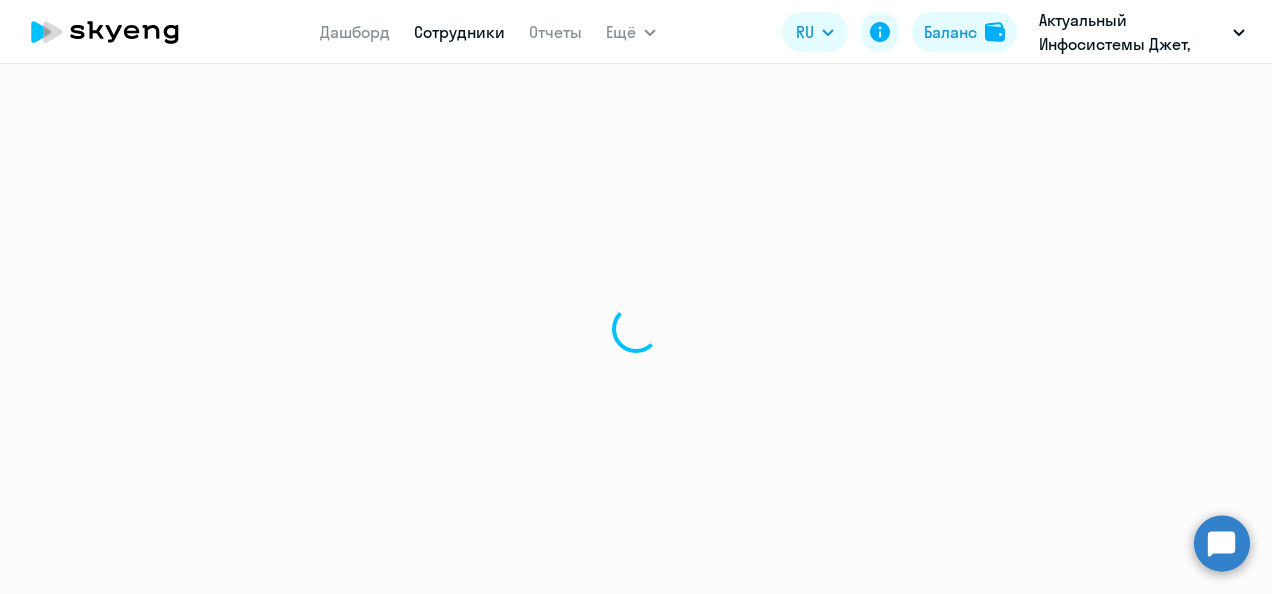 select on "30" 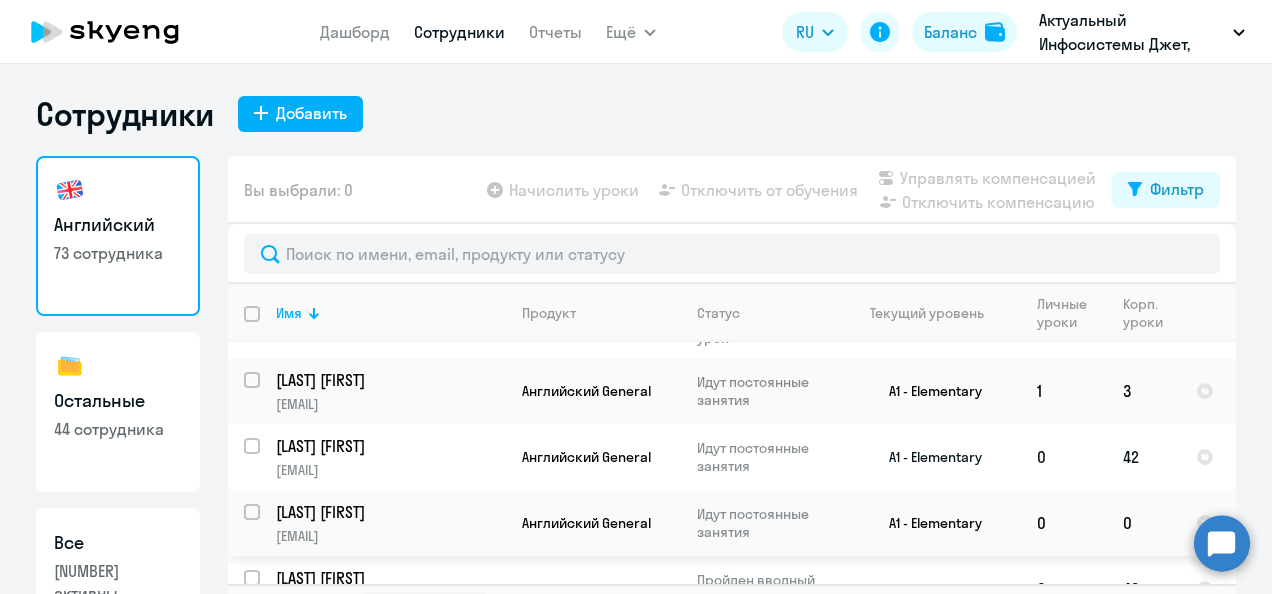 scroll, scrollTop: 200, scrollLeft: 0, axis: vertical 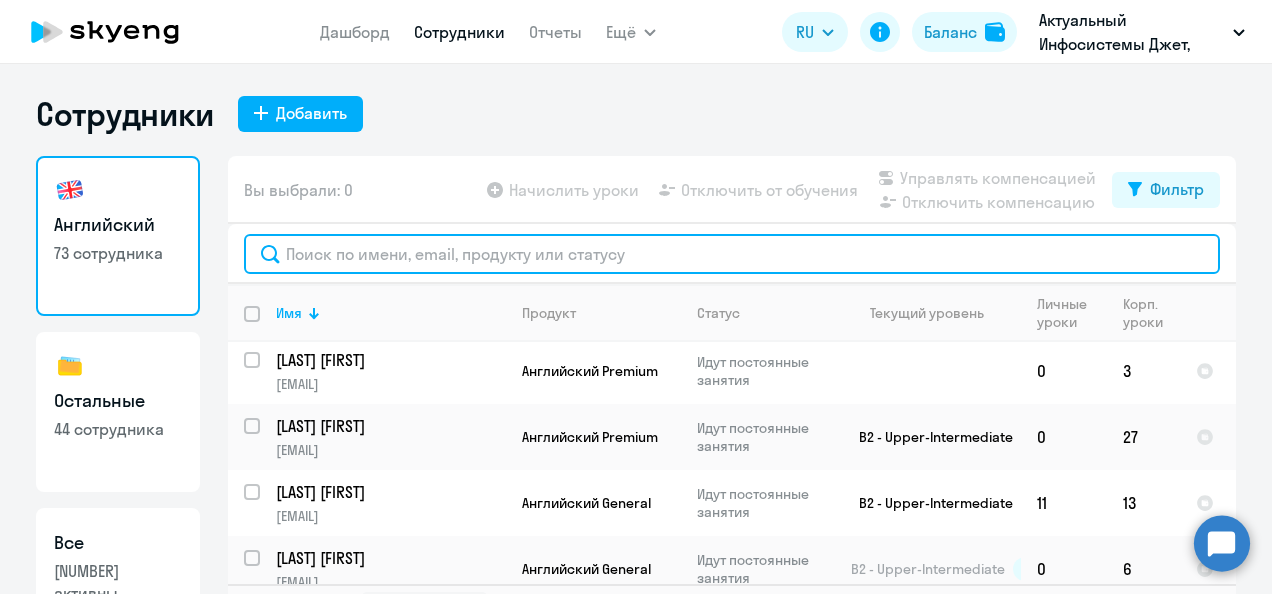 click 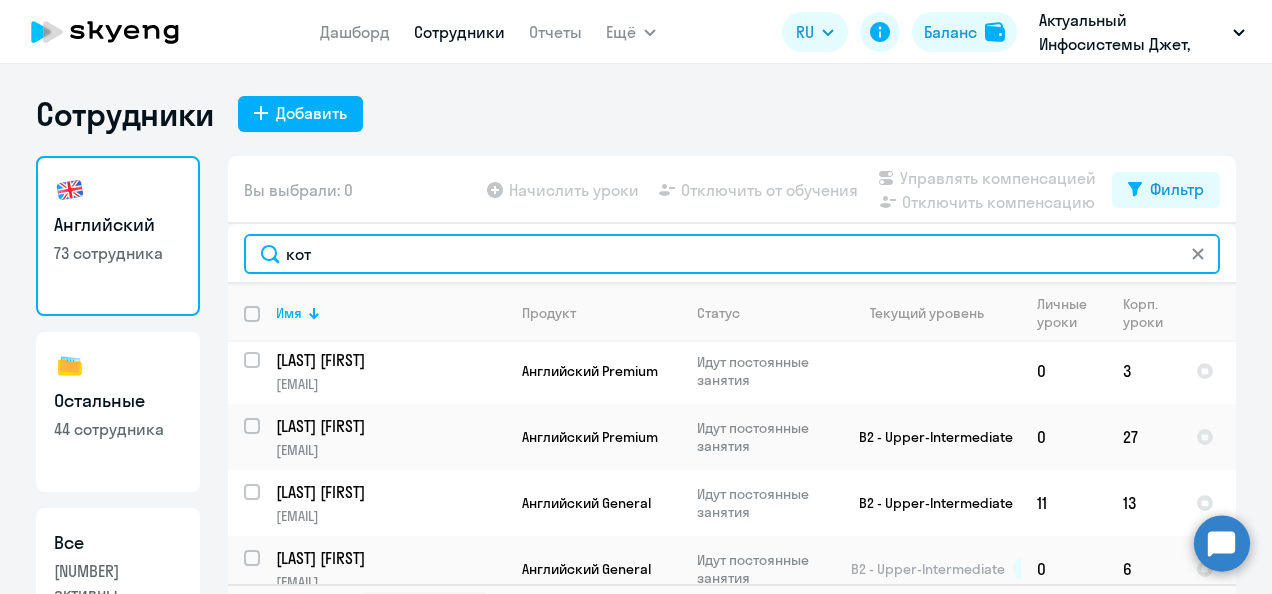 scroll, scrollTop: 0, scrollLeft: 0, axis: both 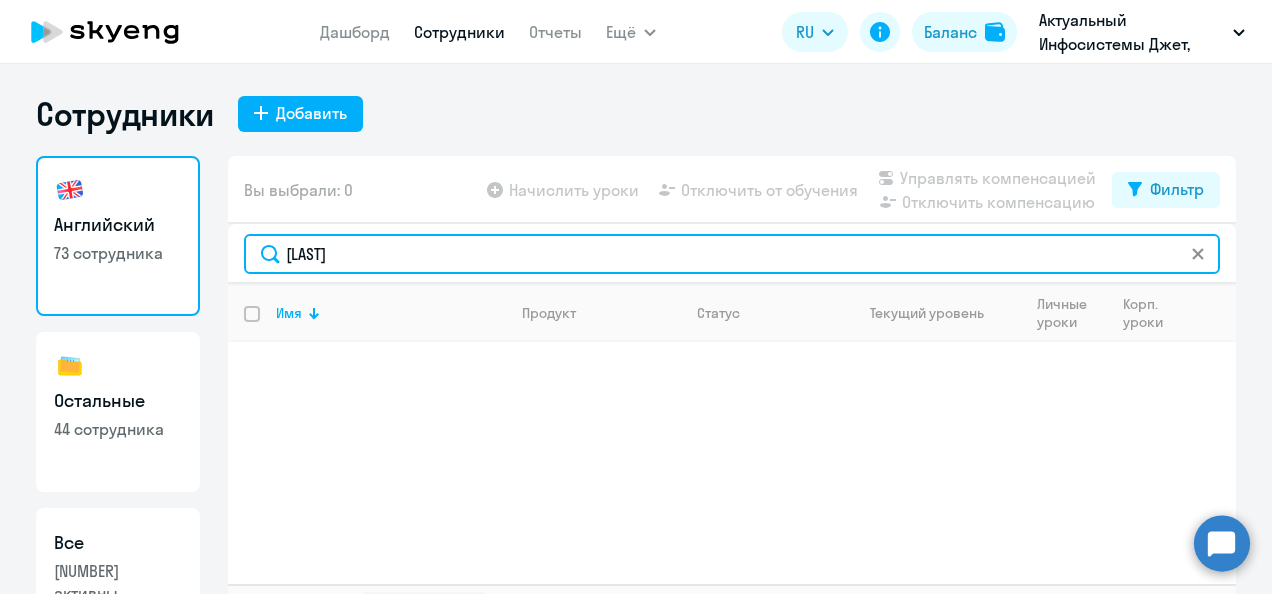 type on "котцов" 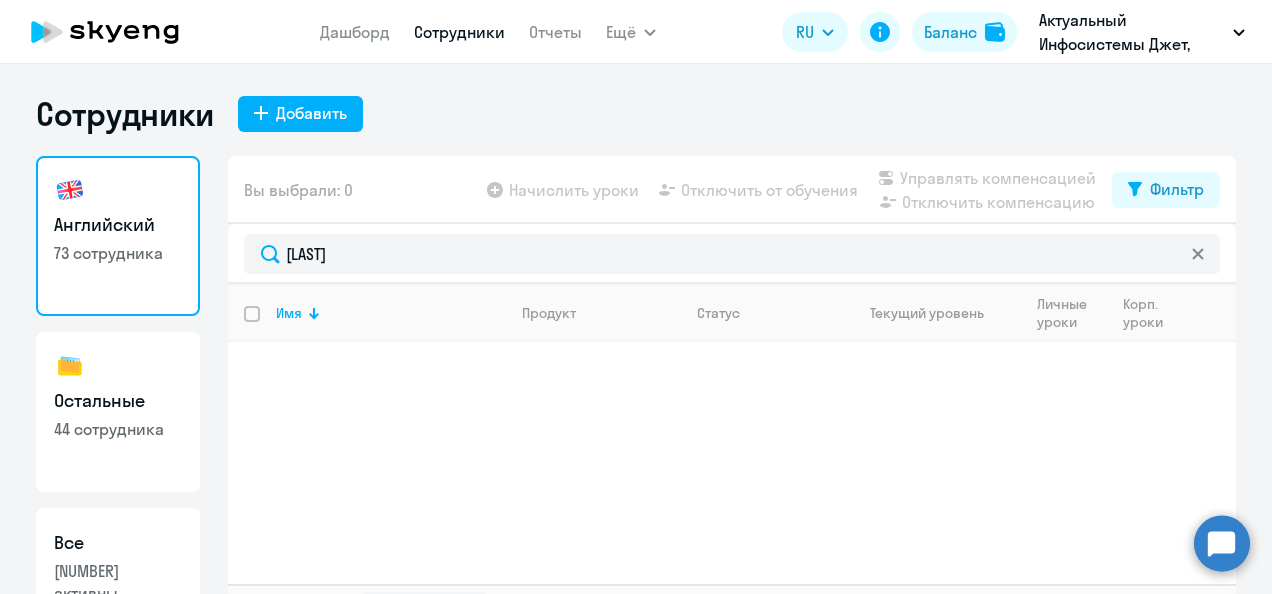 click on "Все" 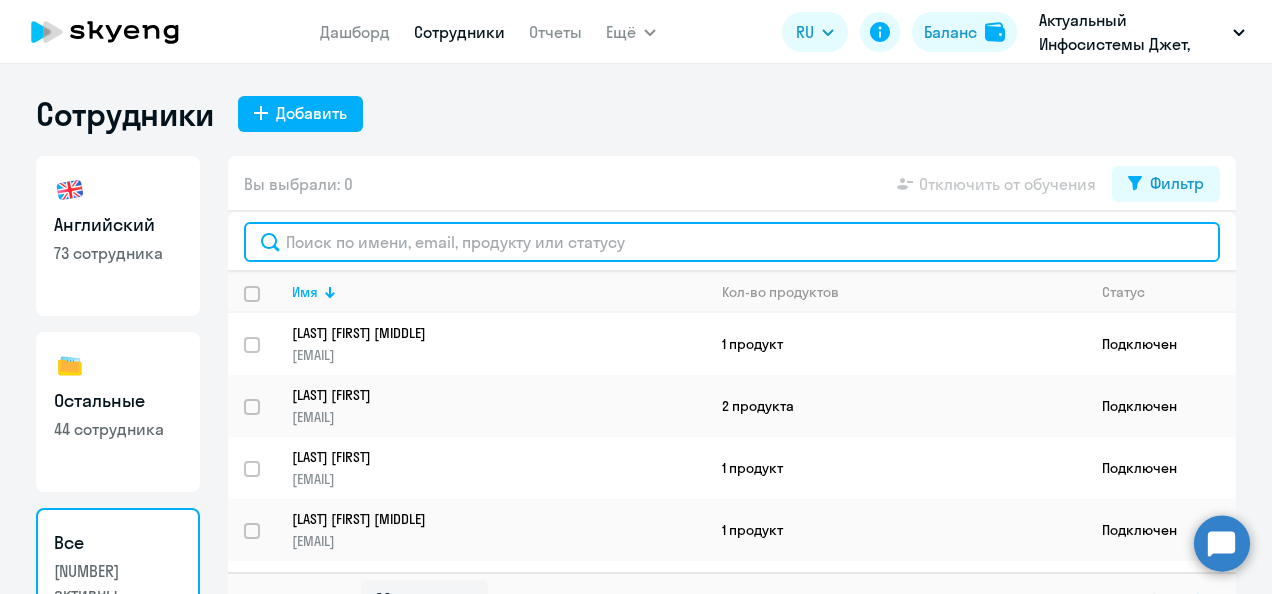 click 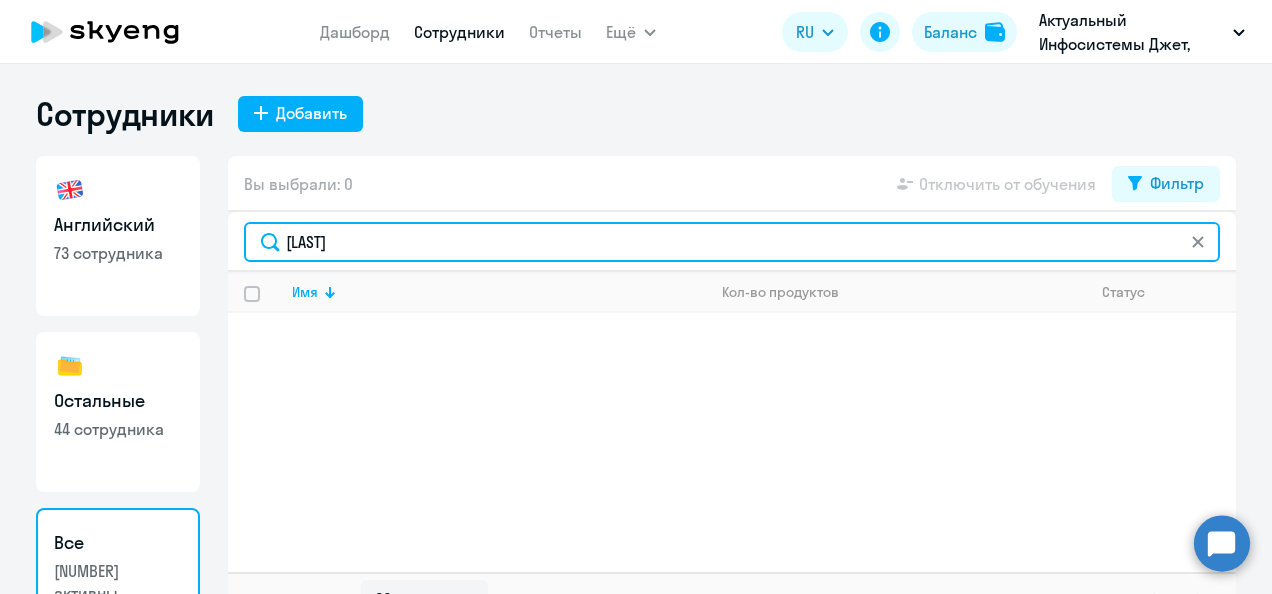 scroll, scrollTop: 34, scrollLeft: 0, axis: vertical 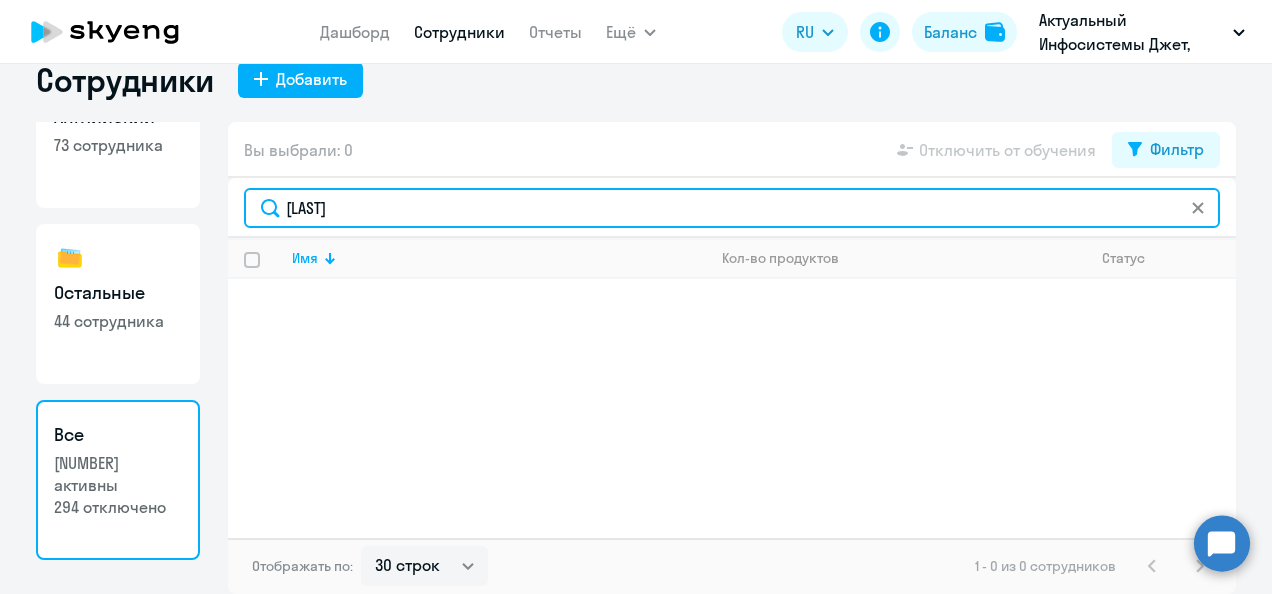 type on "котцов" 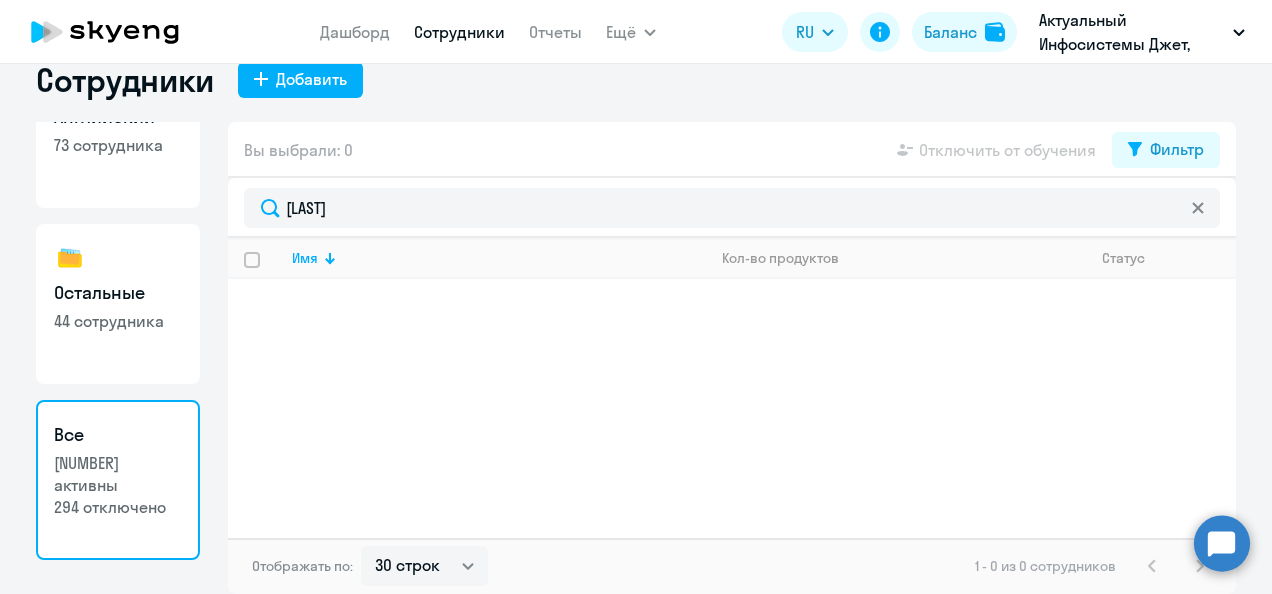 click on "294 отключено" 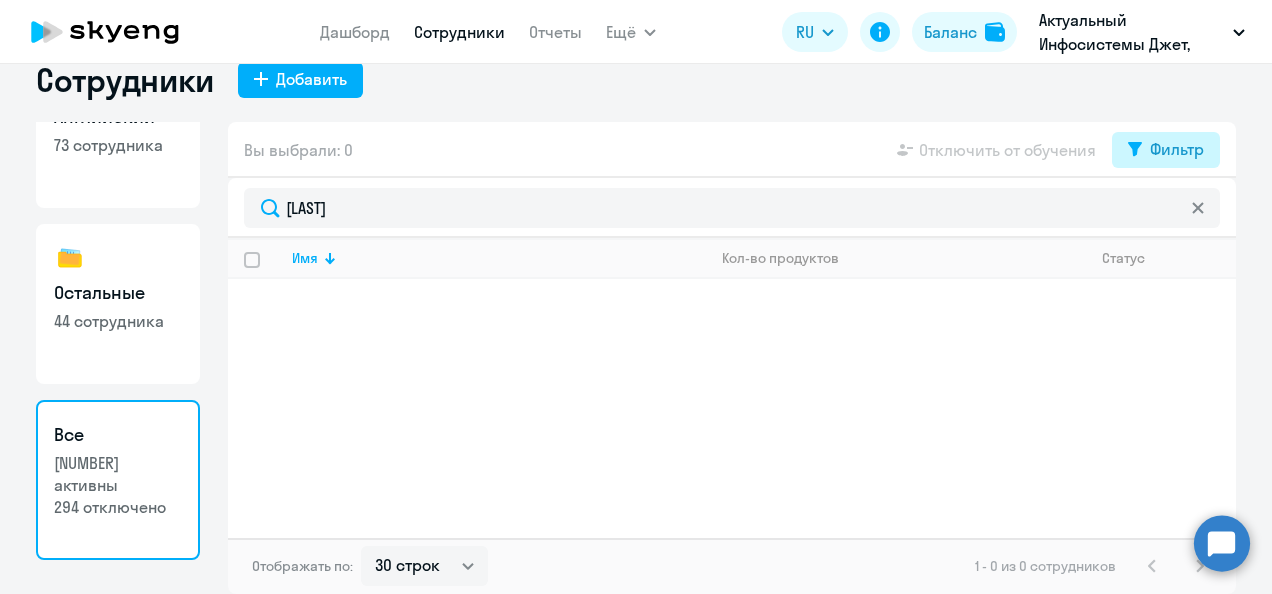 click on "Фильтр" 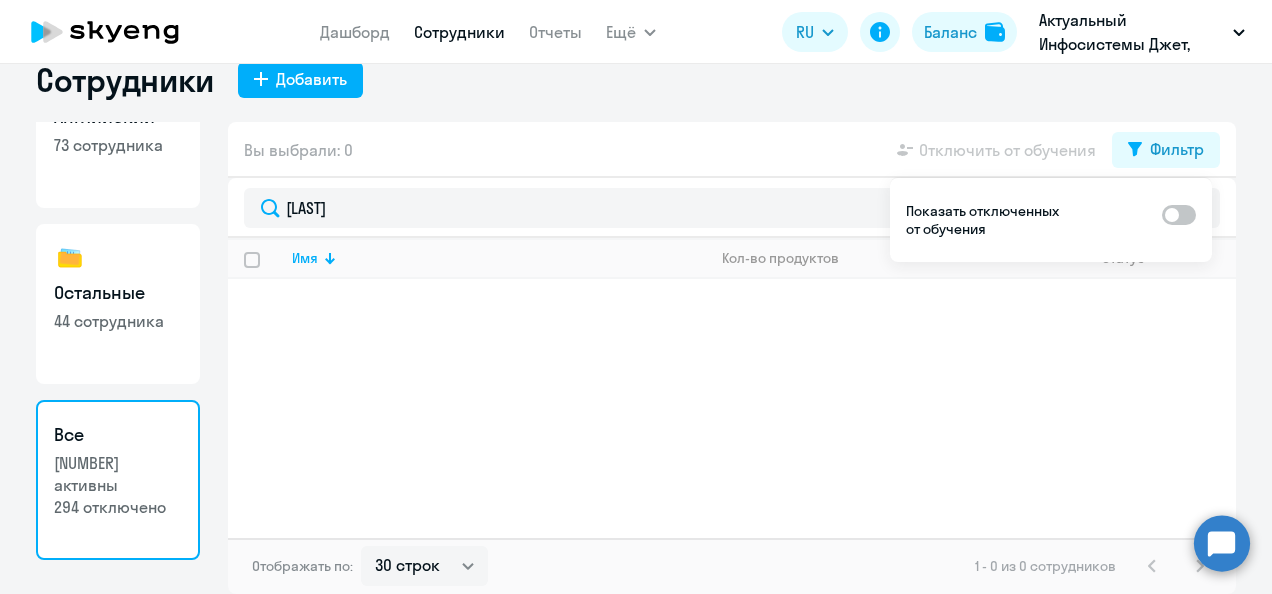 click at bounding box center (1179, 215) 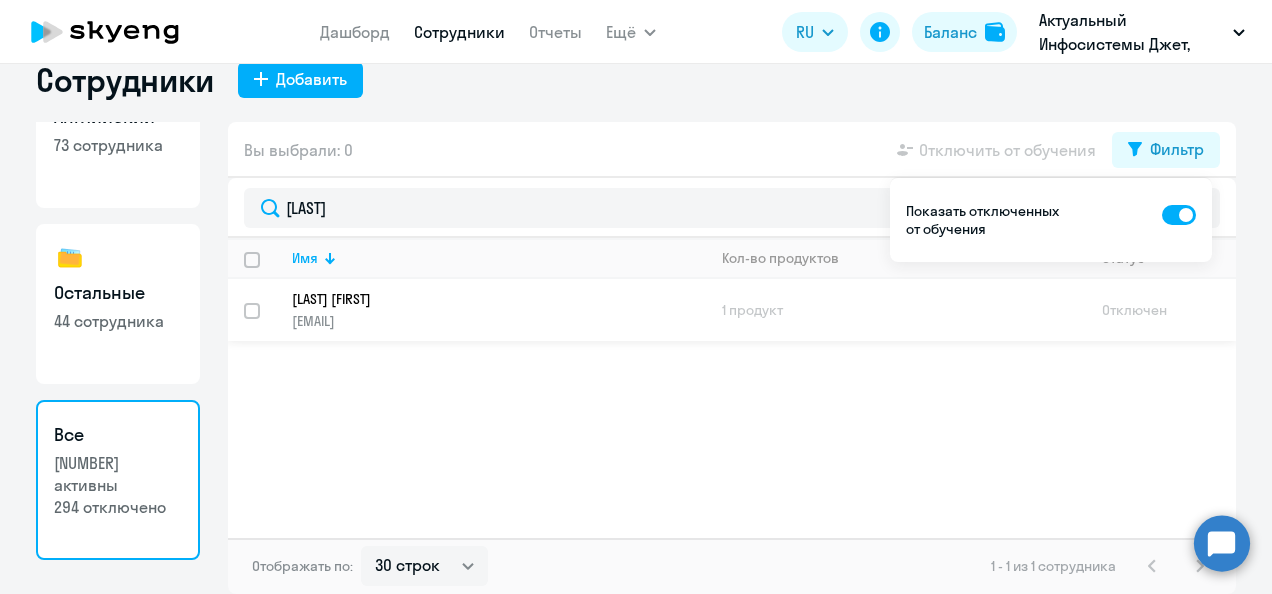click on "Котцов Даниил" 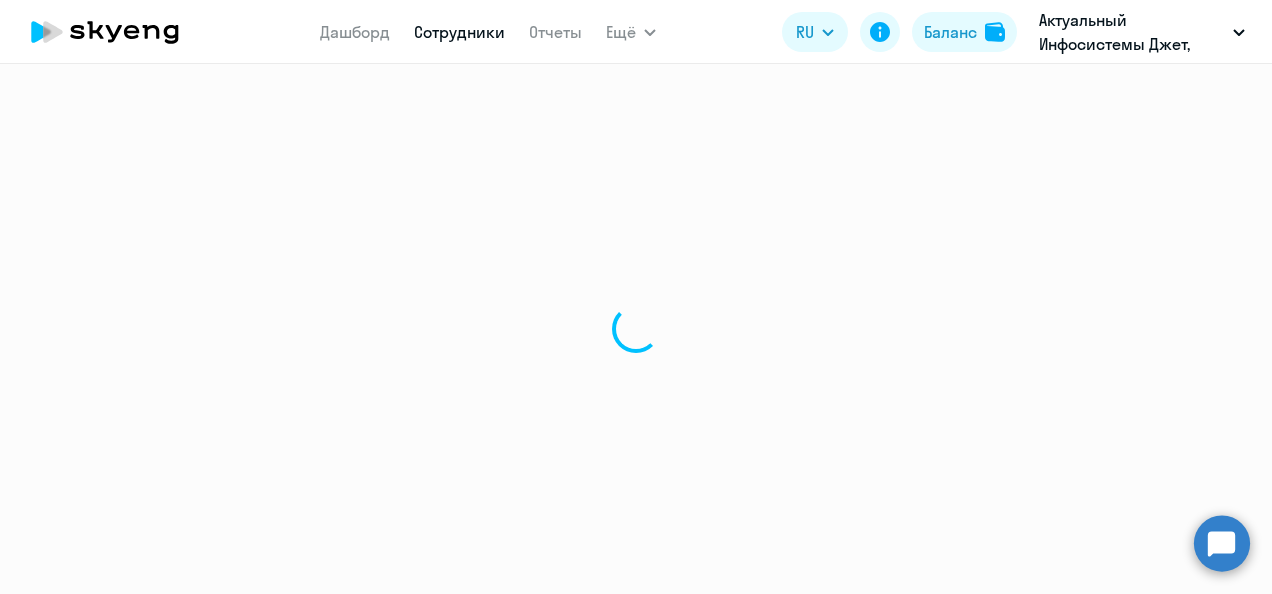 scroll, scrollTop: 0, scrollLeft: 0, axis: both 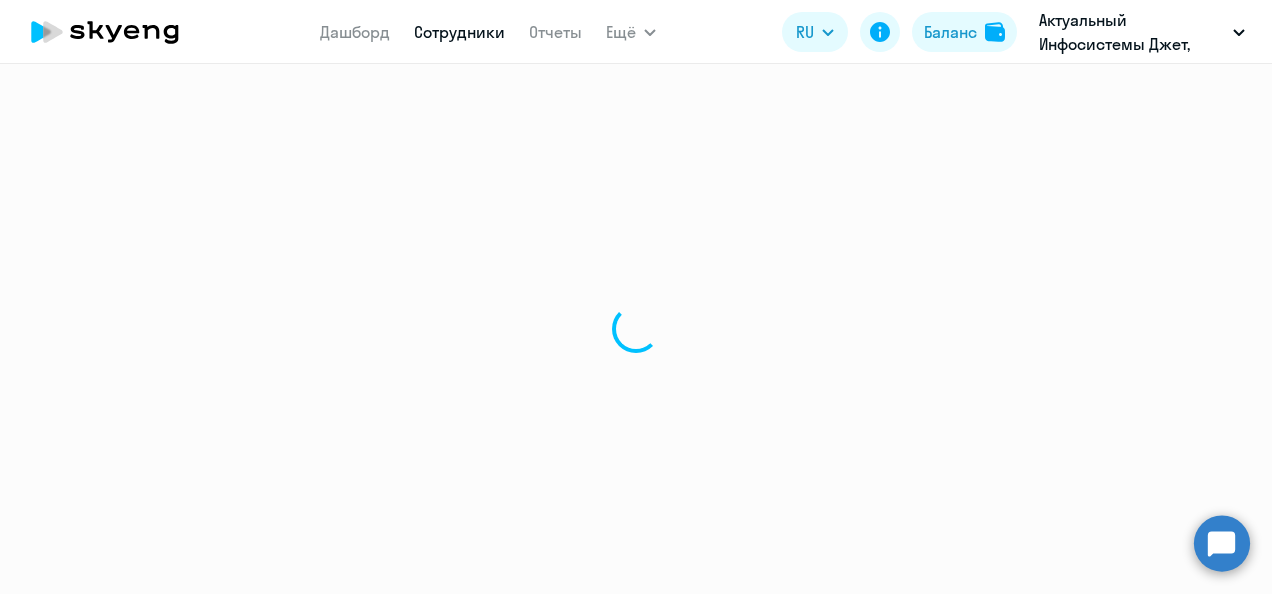 select on "english" 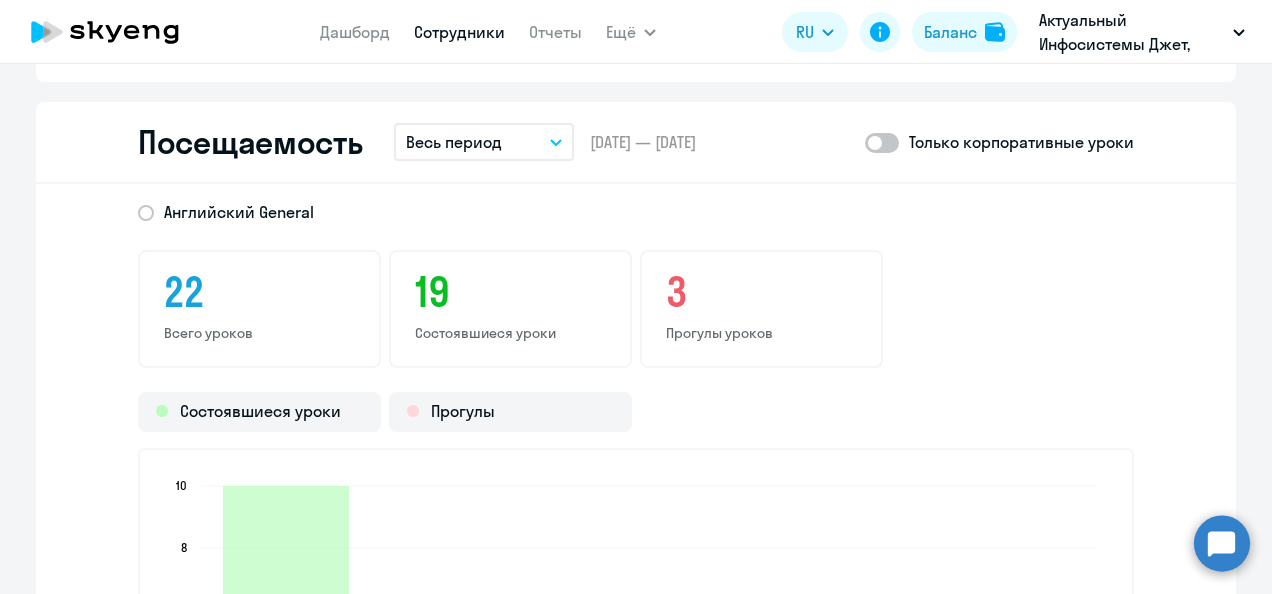 scroll, scrollTop: 2386, scrollLeft: 0, axis: vertical 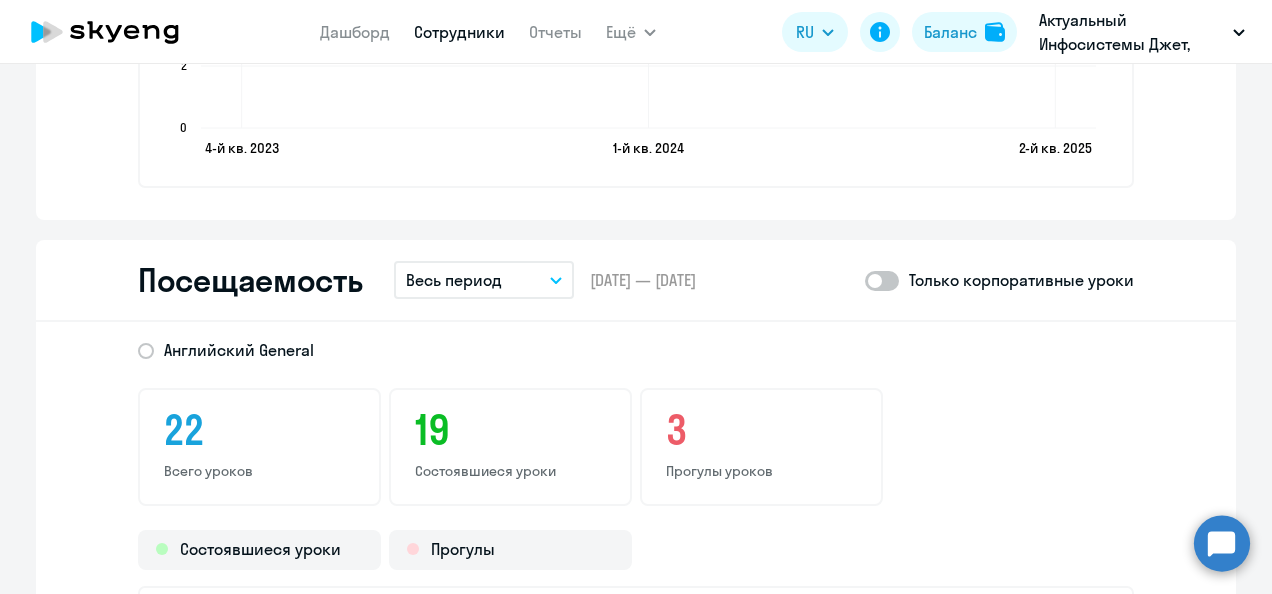 click on "Весь период" at bounding box center [484, 280] 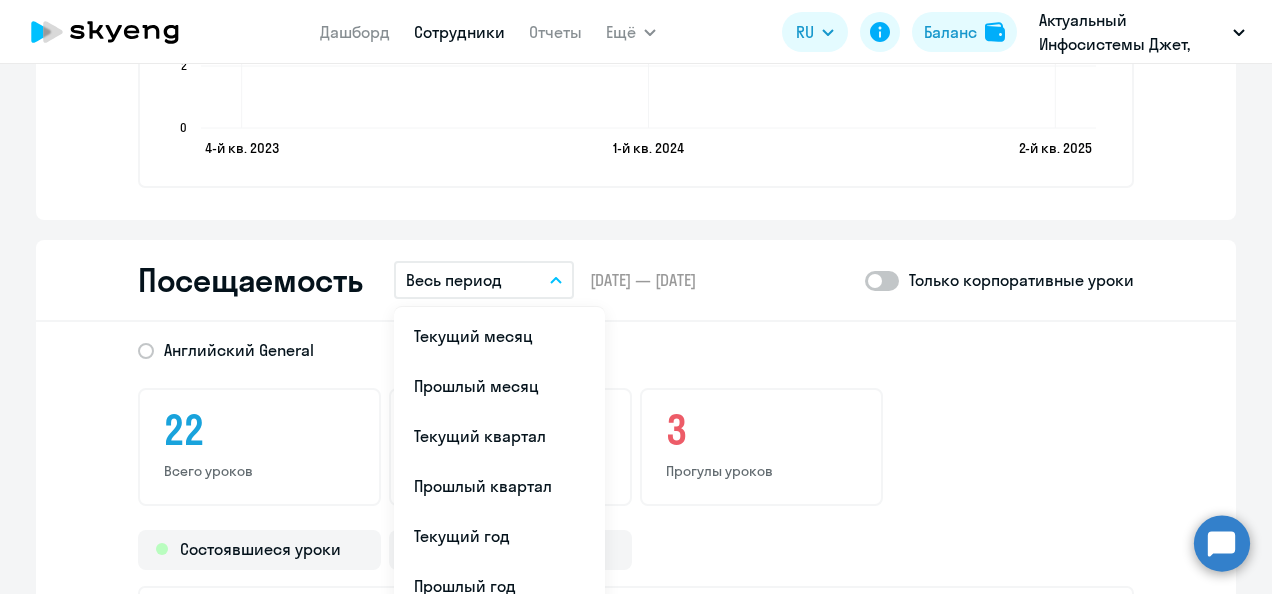 click on "Весь период" at bounding box center (484, 280) 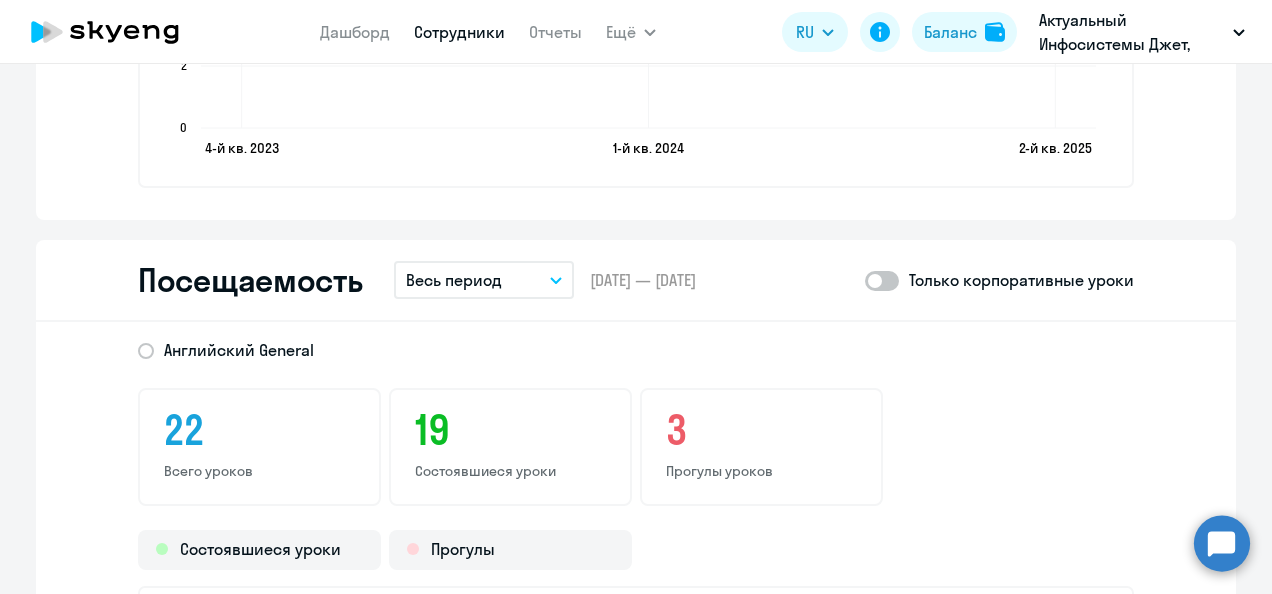 click 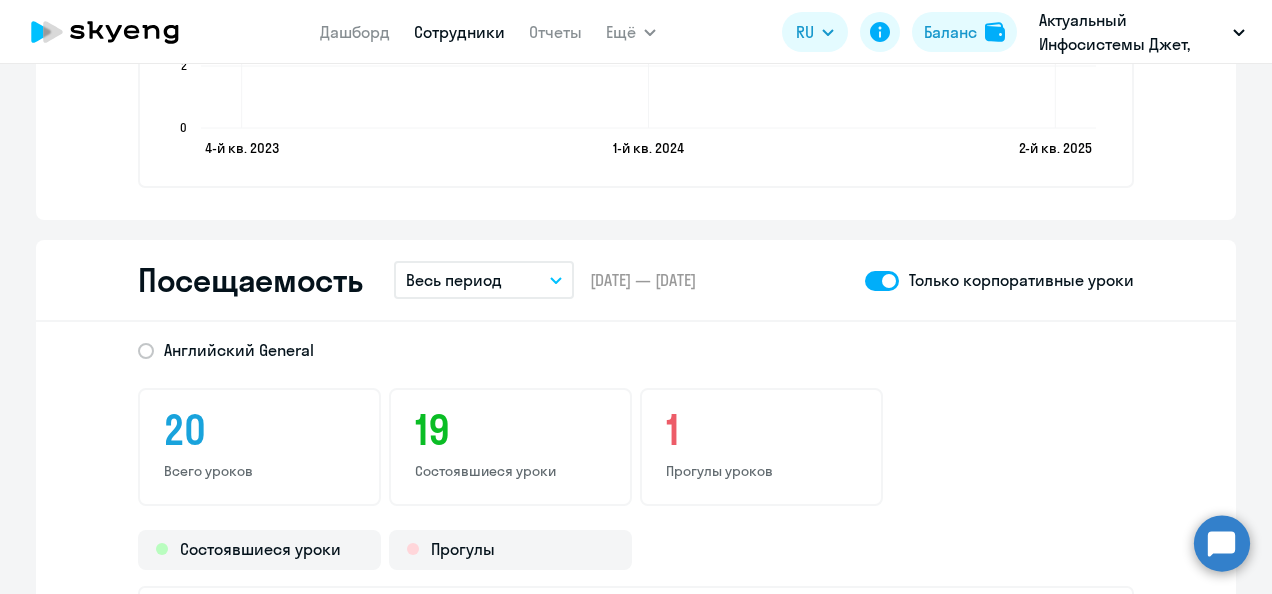 click on "Весь период" at bounding box center (454, 280) 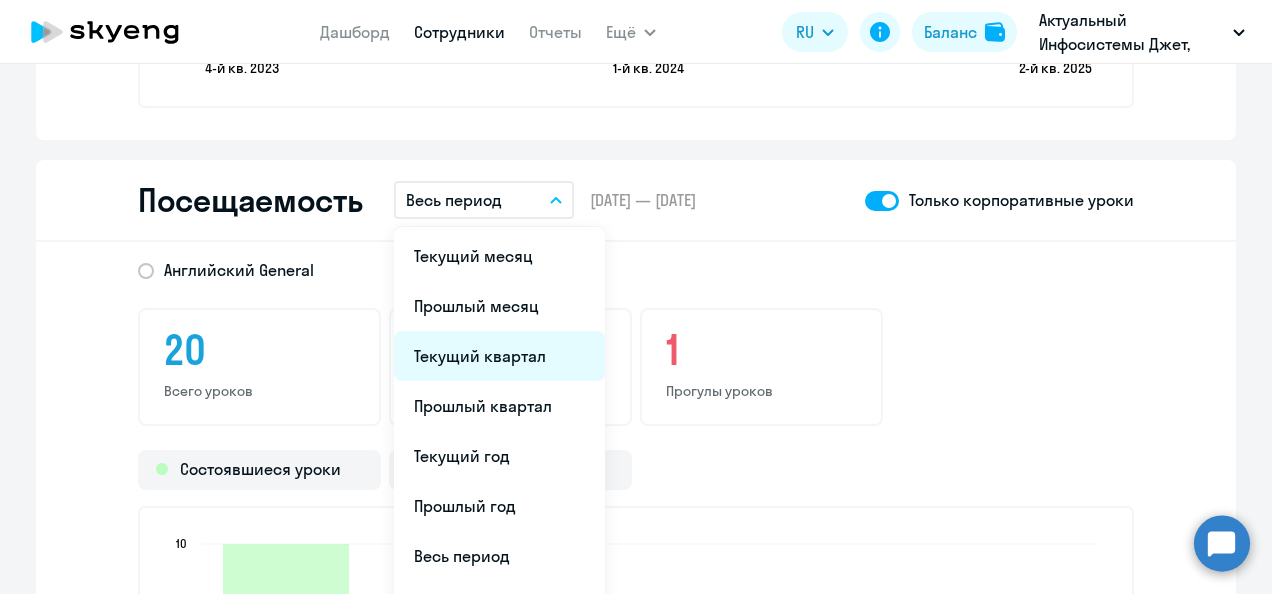 scroll, scrollTop: 2586, scrollLeft: 0, axis: vertical 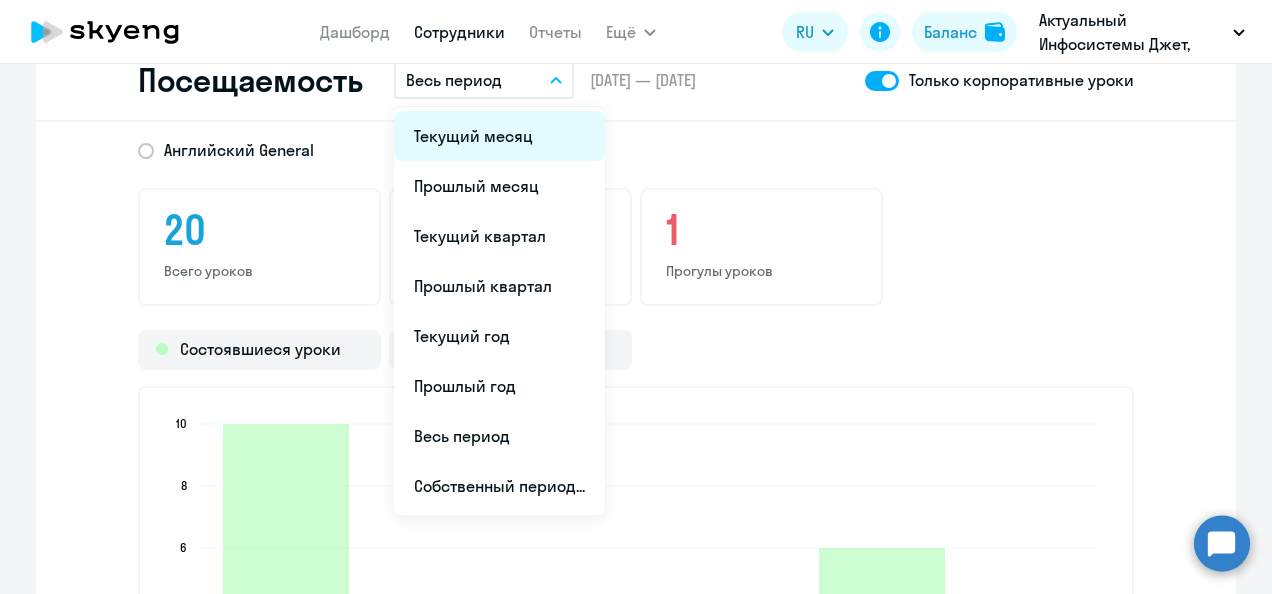 click on "Текущий месяц" at bounding box center (499, 136) 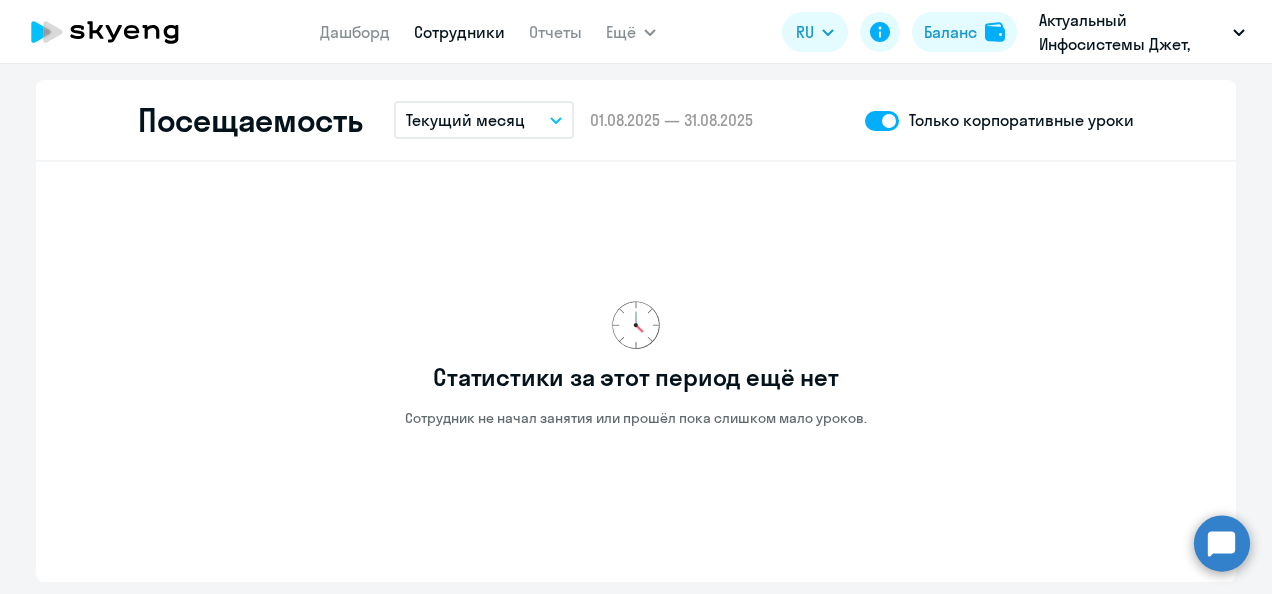 scroll, scrollTop: 2486, scrollLeft: 0, axis: vertical 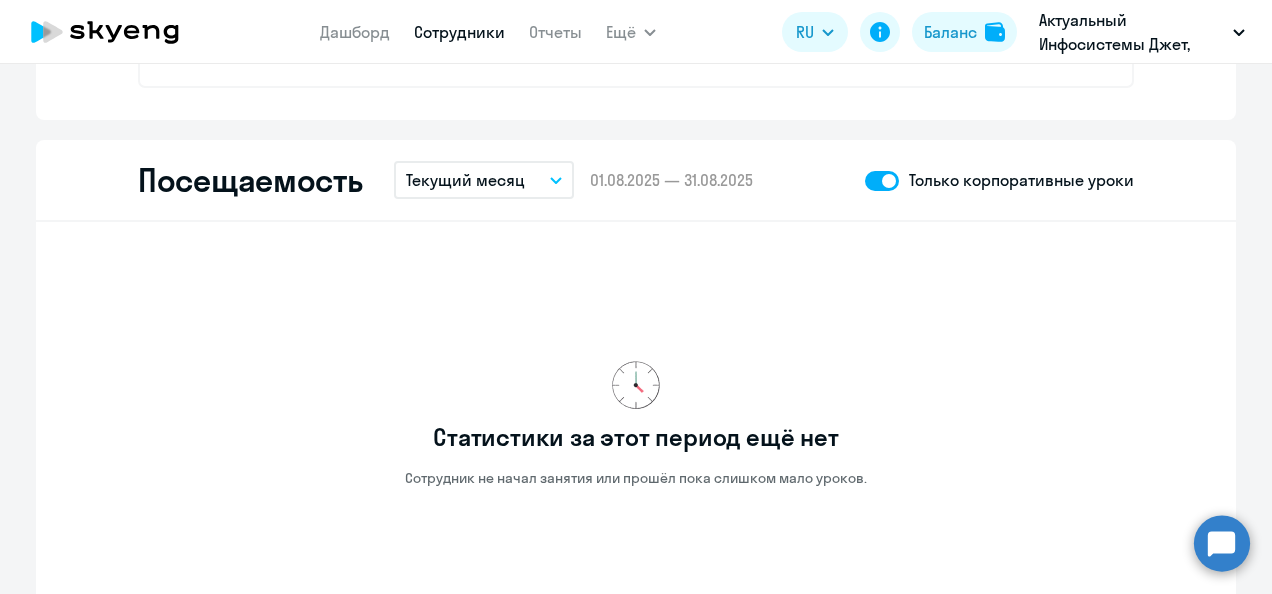 click on "Текущий месяц" at bounding box center [465, 180] 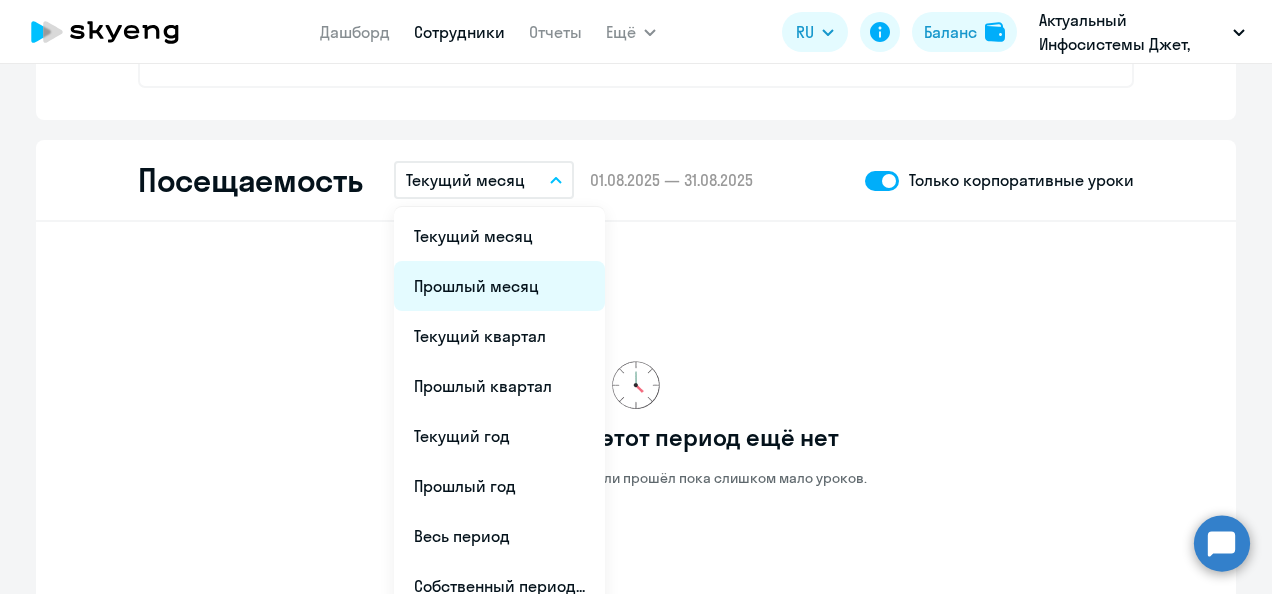 click on "Прошлый месяц" at bounding box center [499, 286] 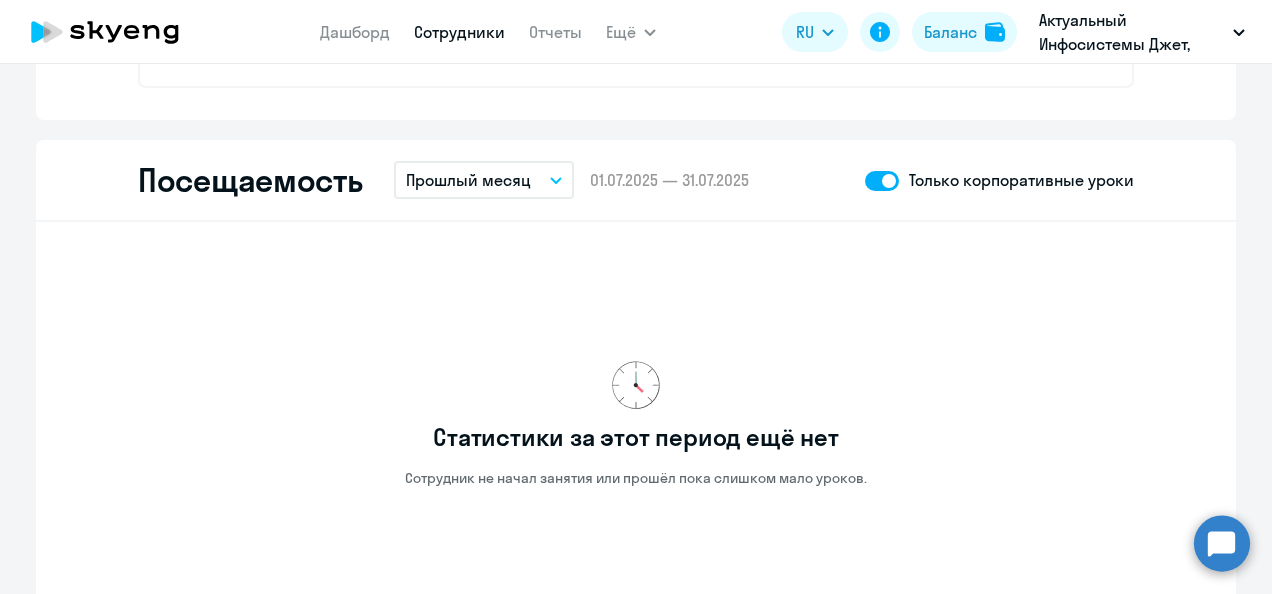 click on "Прошлый месяц" at bounding box center (468, 180) 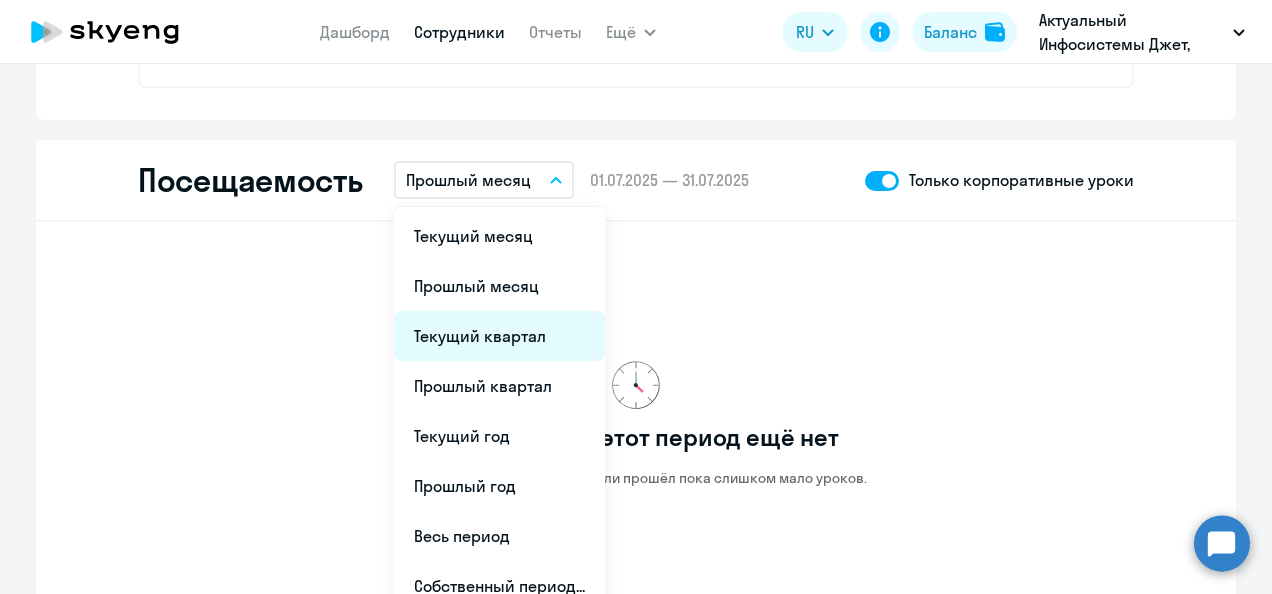 click on "Текущий квартал" at bounding box center [499, 336] 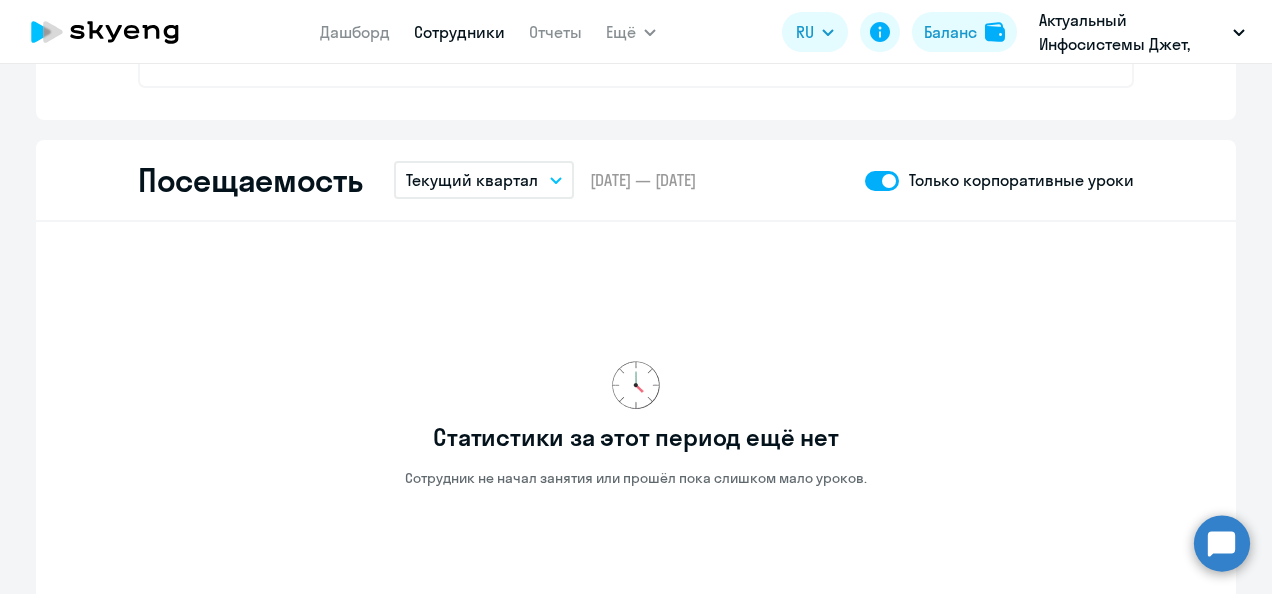 click on "Текущий квартал" at bounding box center [472, 180] 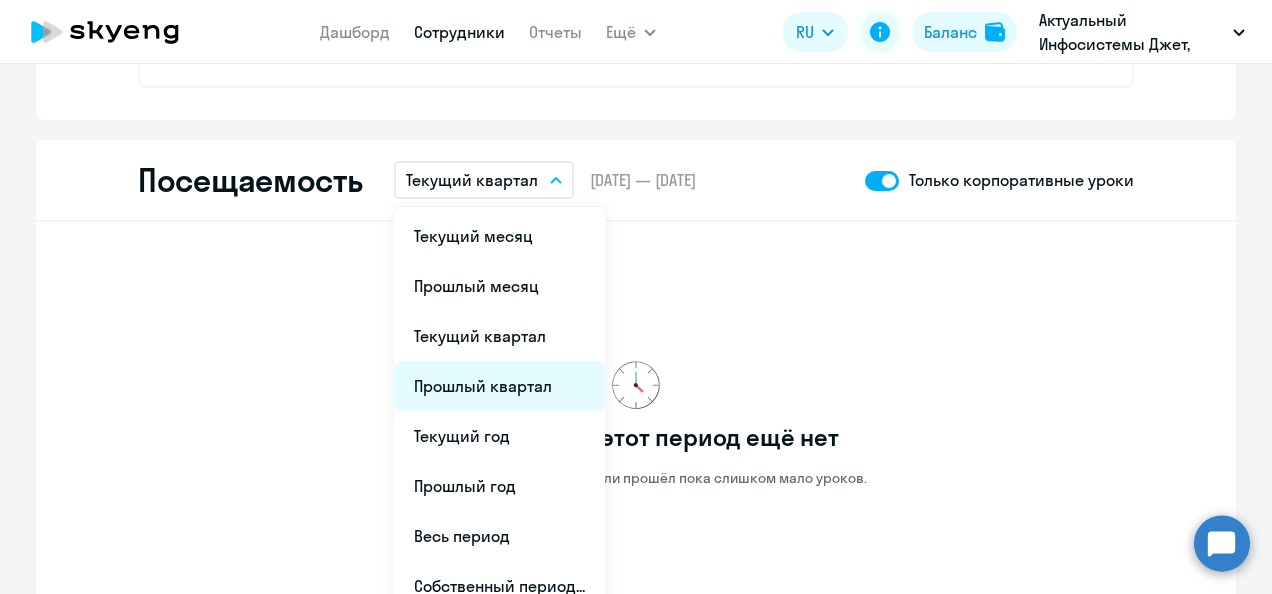 click on "Прошлый квартал" at bounding box center [499, 386] 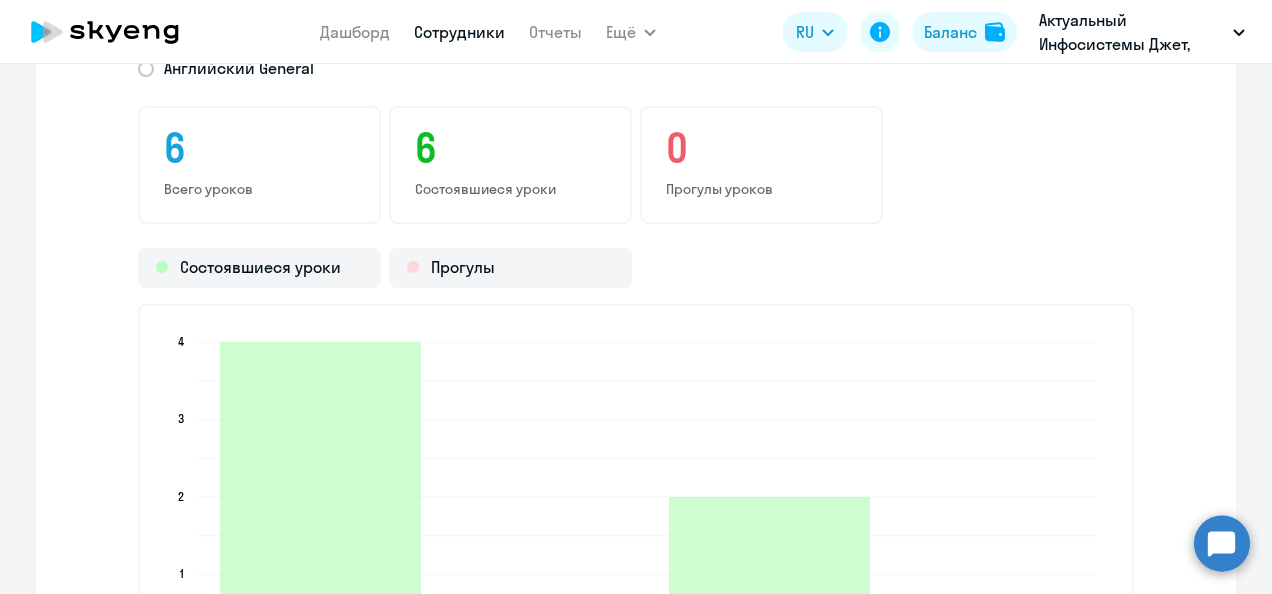 scroll, scrollTop: 2586, scrollLeft: 0, axis: vertical 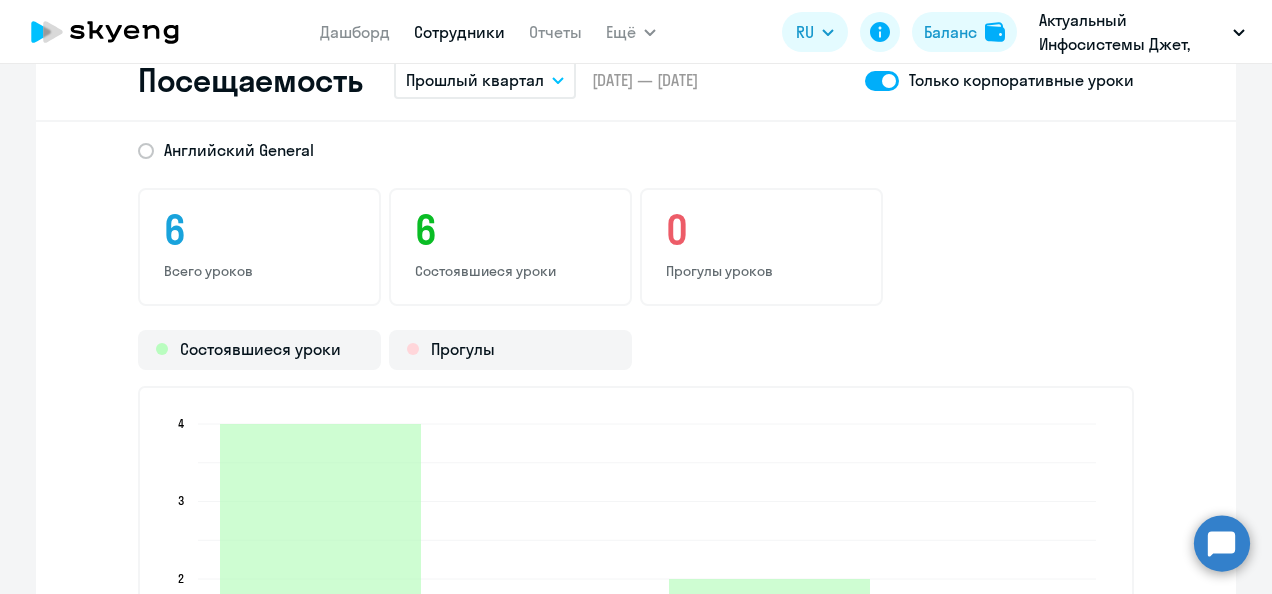 click on "Прошлый квартал" at bounding box center (475, 80) 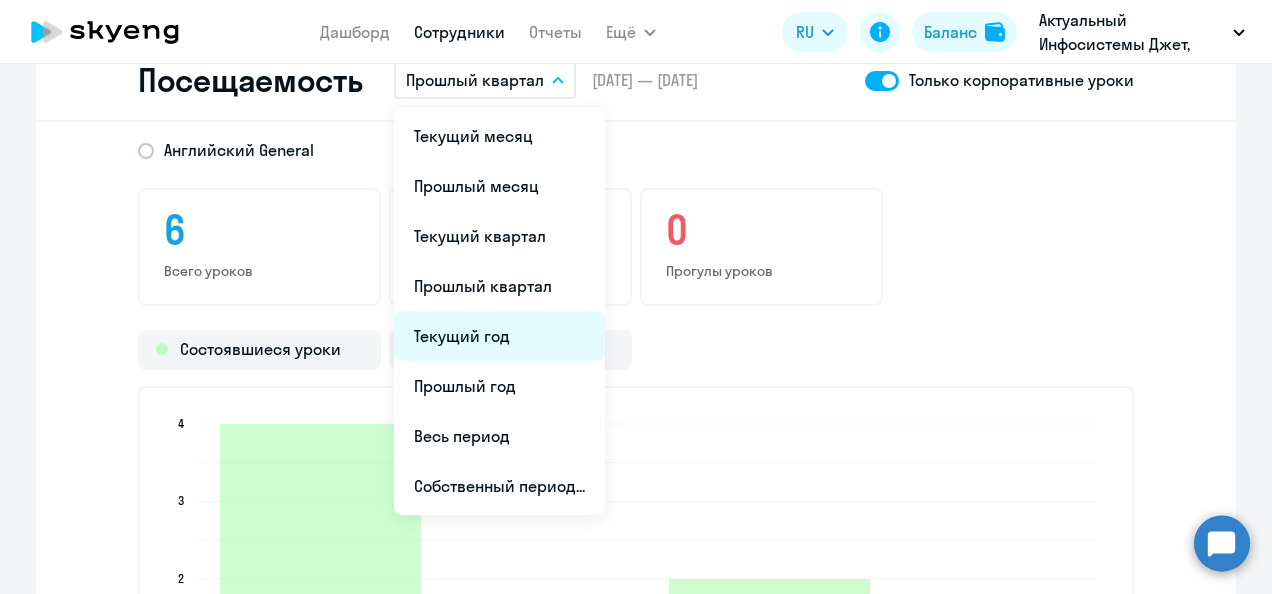 click on "Текущий год" at bounding box center [499, 336] 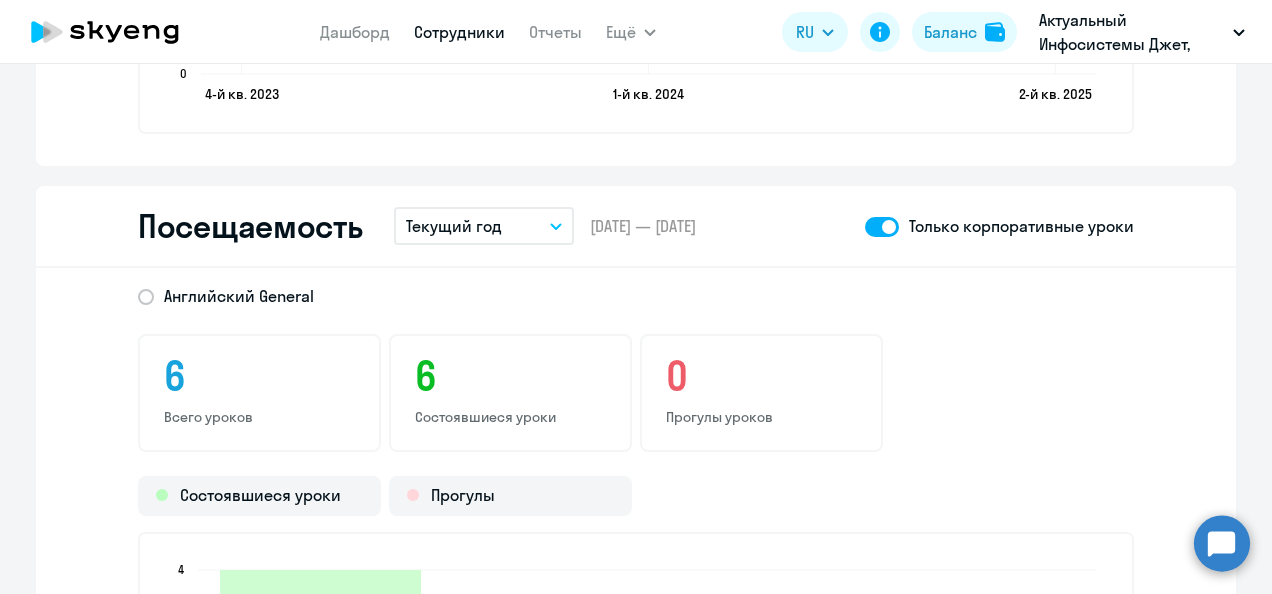 scroll, scrollTop: 2386, scrollLeft: 0, axis: vertical 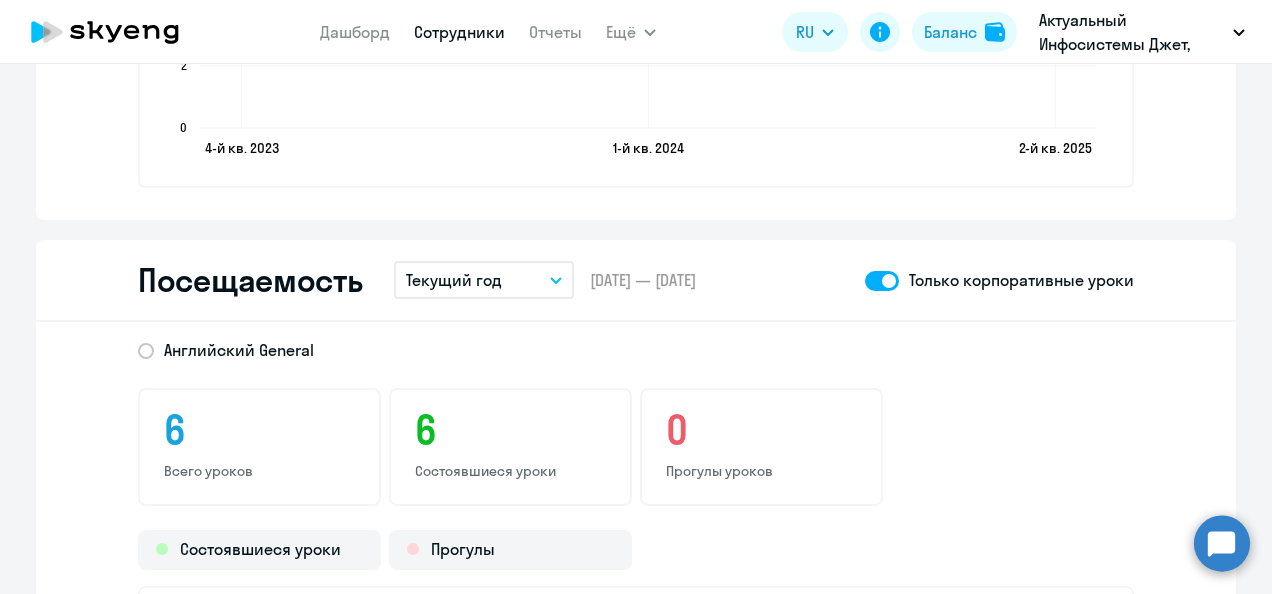 click on "Текущий год" at bounding box center (454, 280) 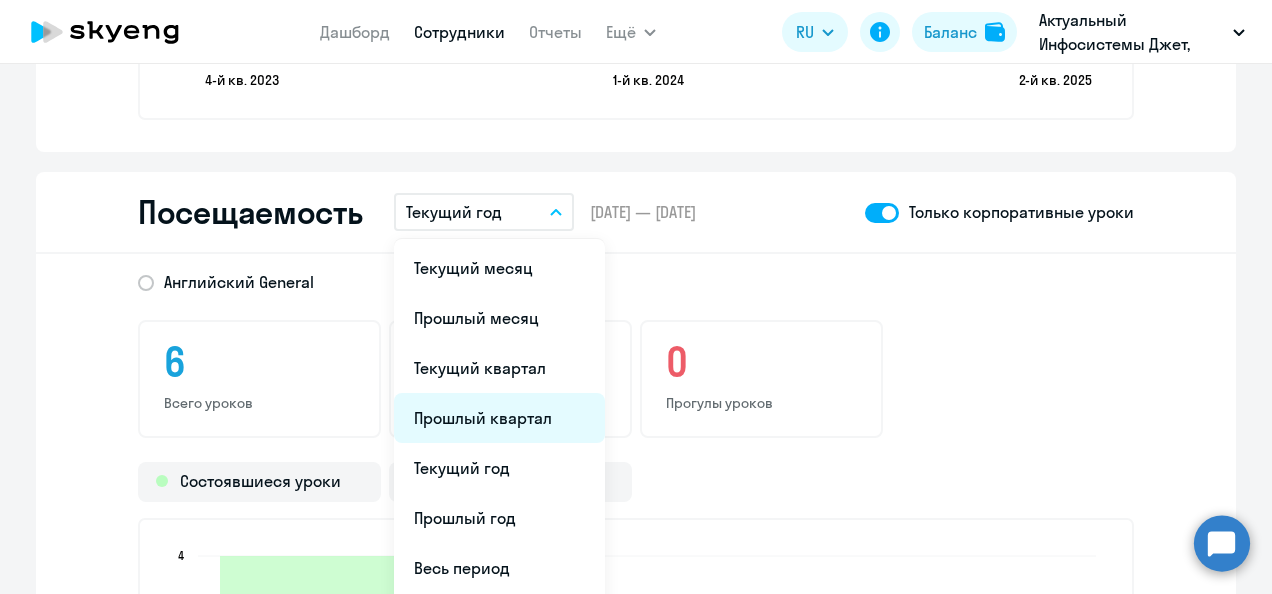 scroll, scrollTop: 2486, scrollLeft: 0, axis: vertical 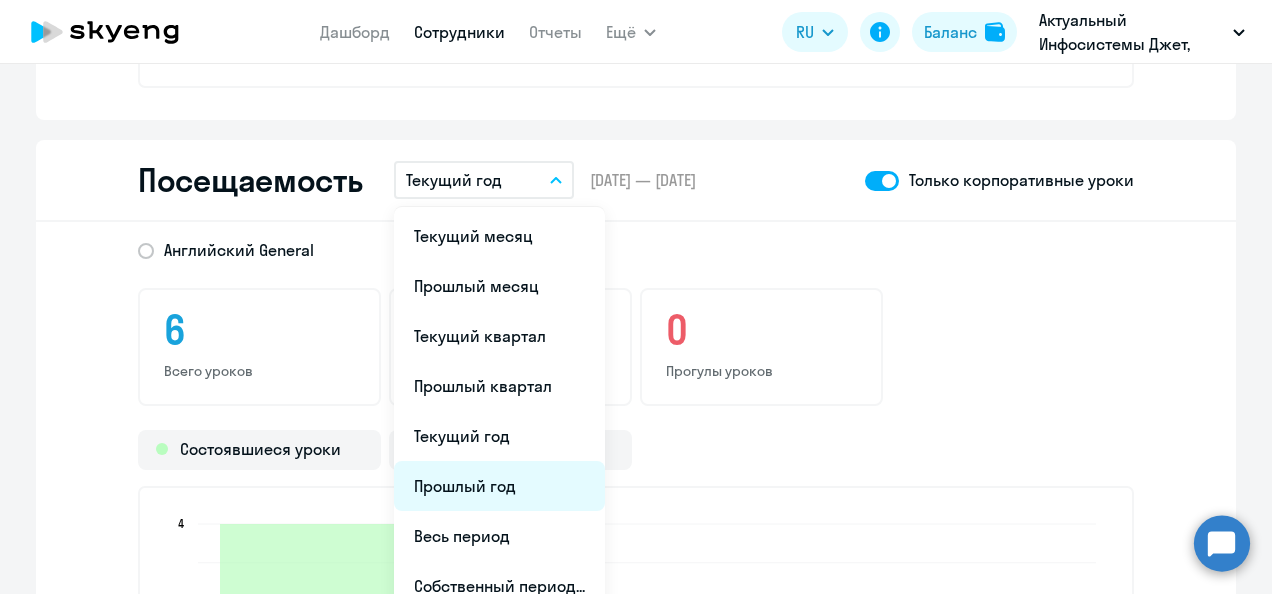 click on "Прошлый год" at bounding box center [499, 486] 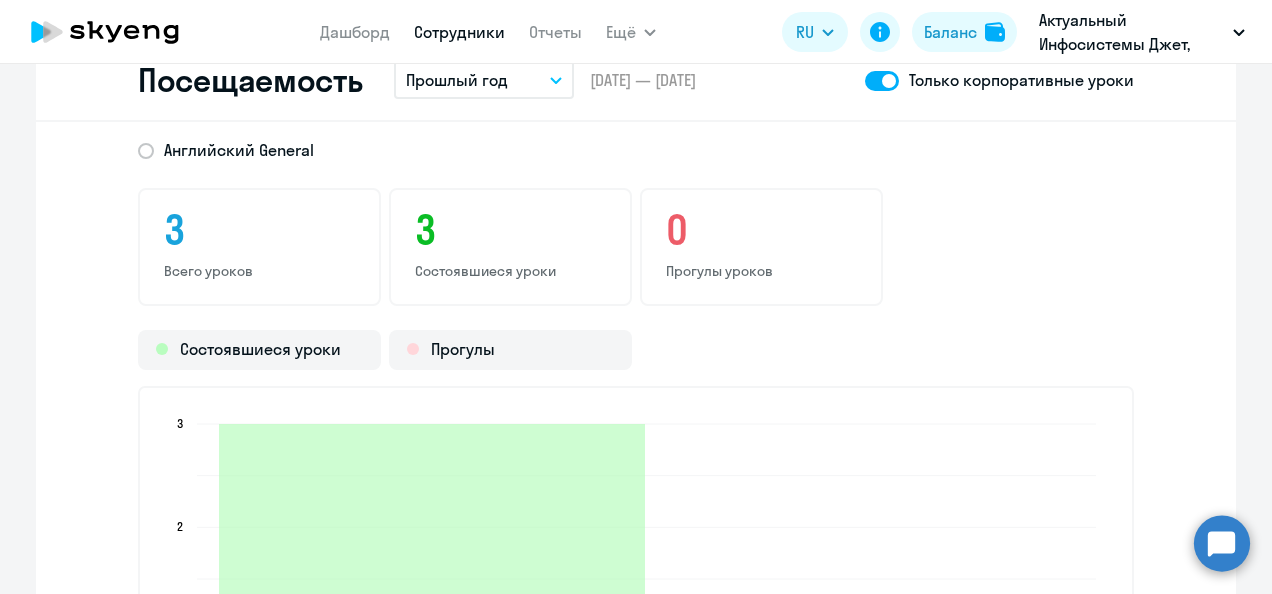 scroll, scrollTop: 2586, scrollLeft: 0, axis: vertical 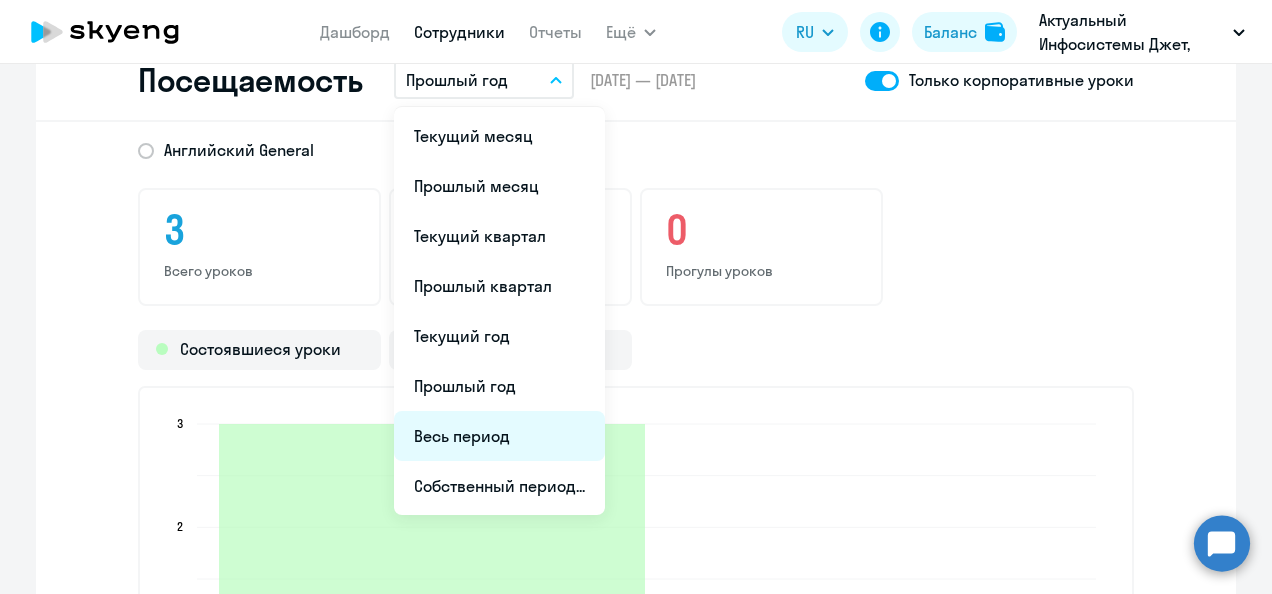 click on "Весь период" at bounding box center (499, 436) 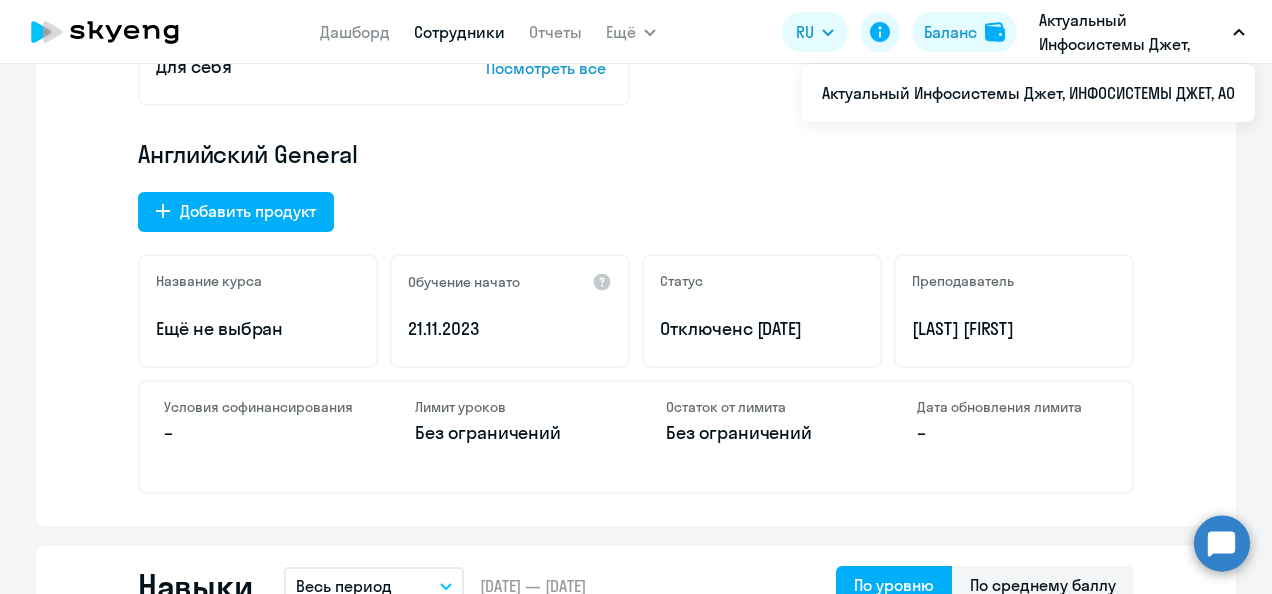 scroll, scrollTop: 0, scrollLeft: 0, axis: both 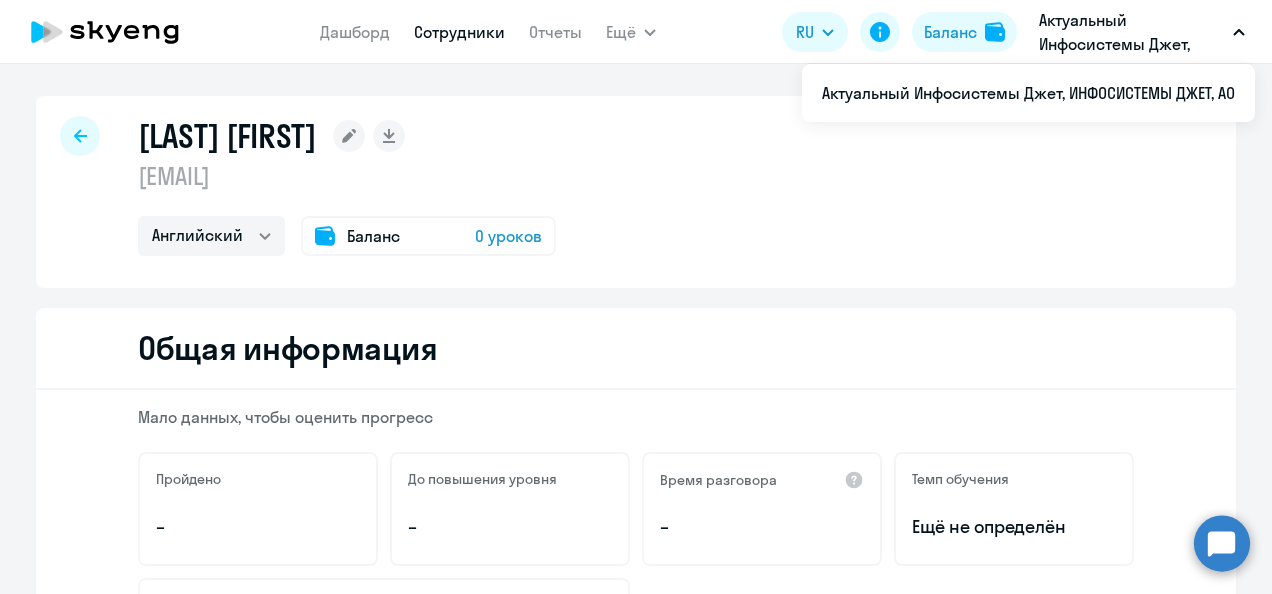 click 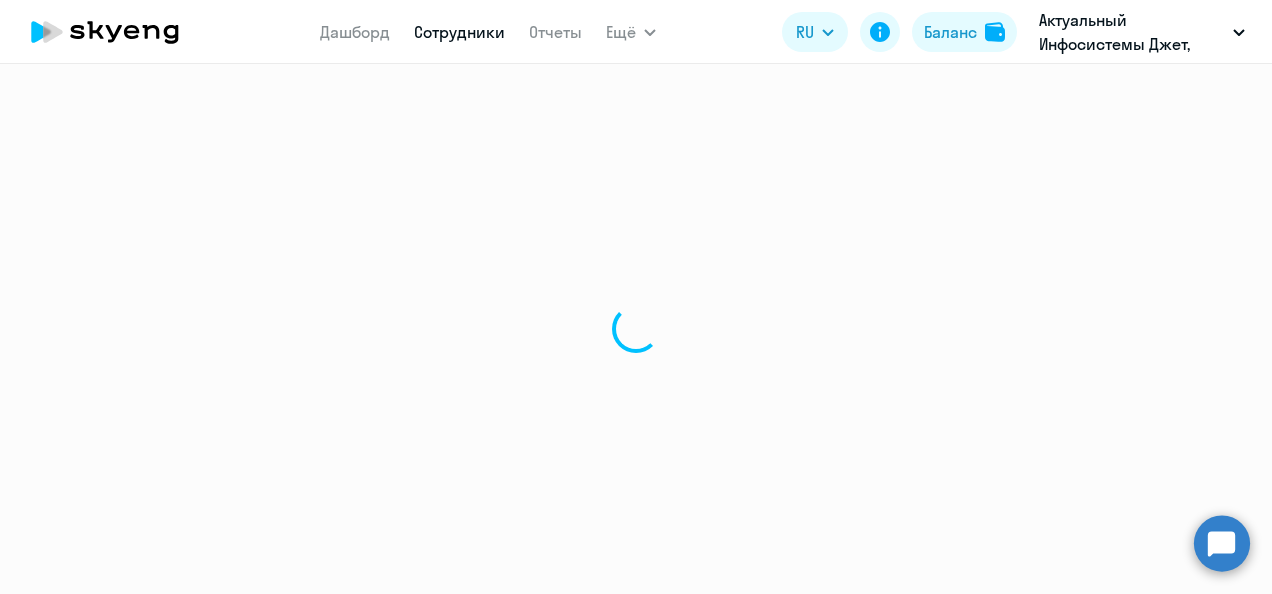 select on "30" 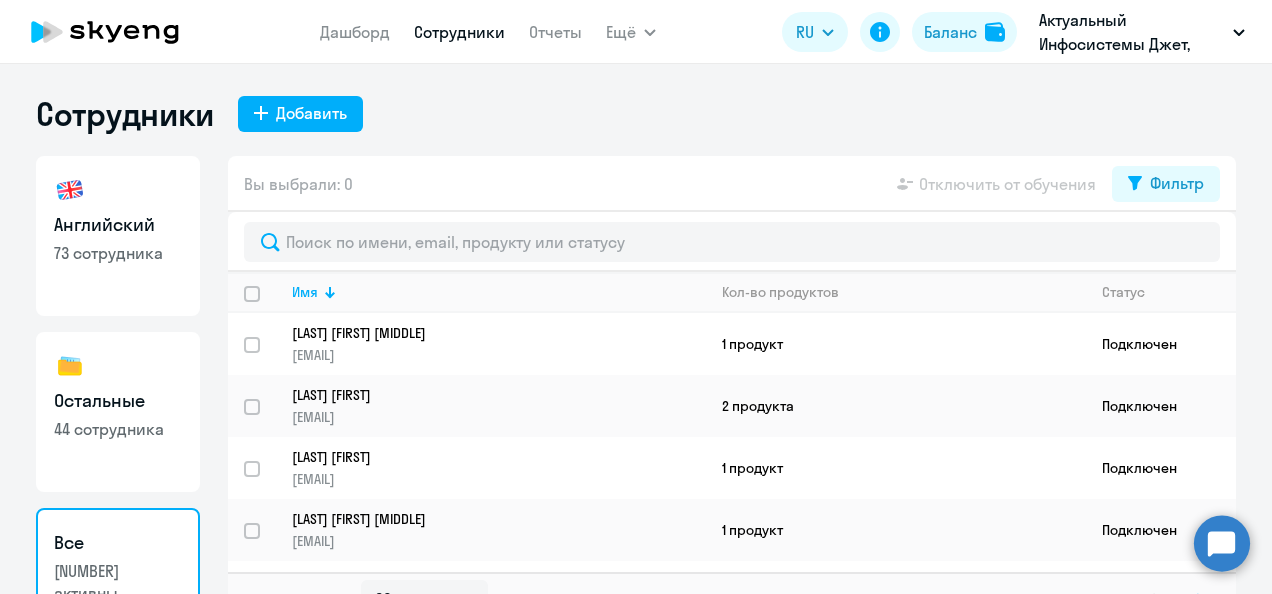 click on "Английский" 